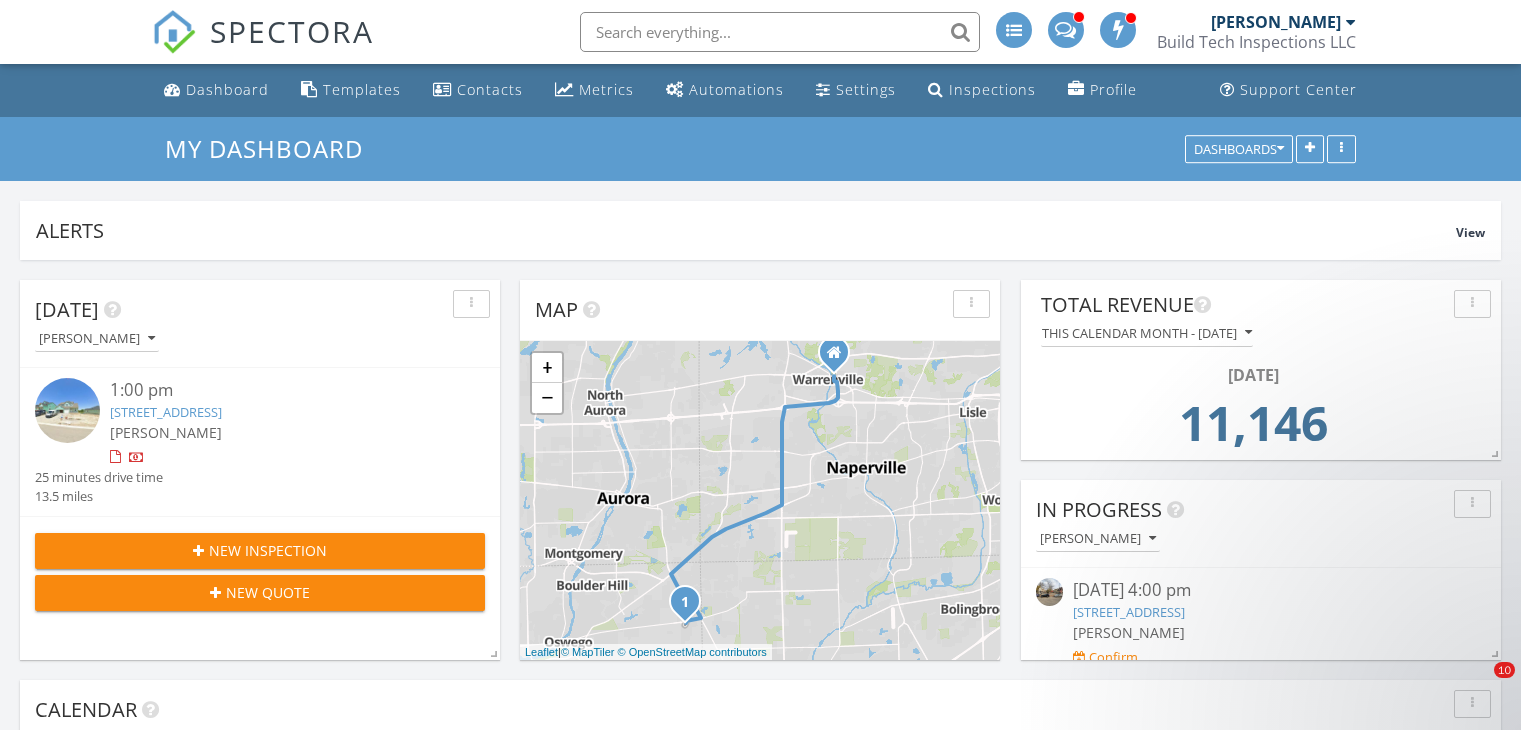 scroll, scrollTop: 526, scrollLeft: 0, axis: vertical 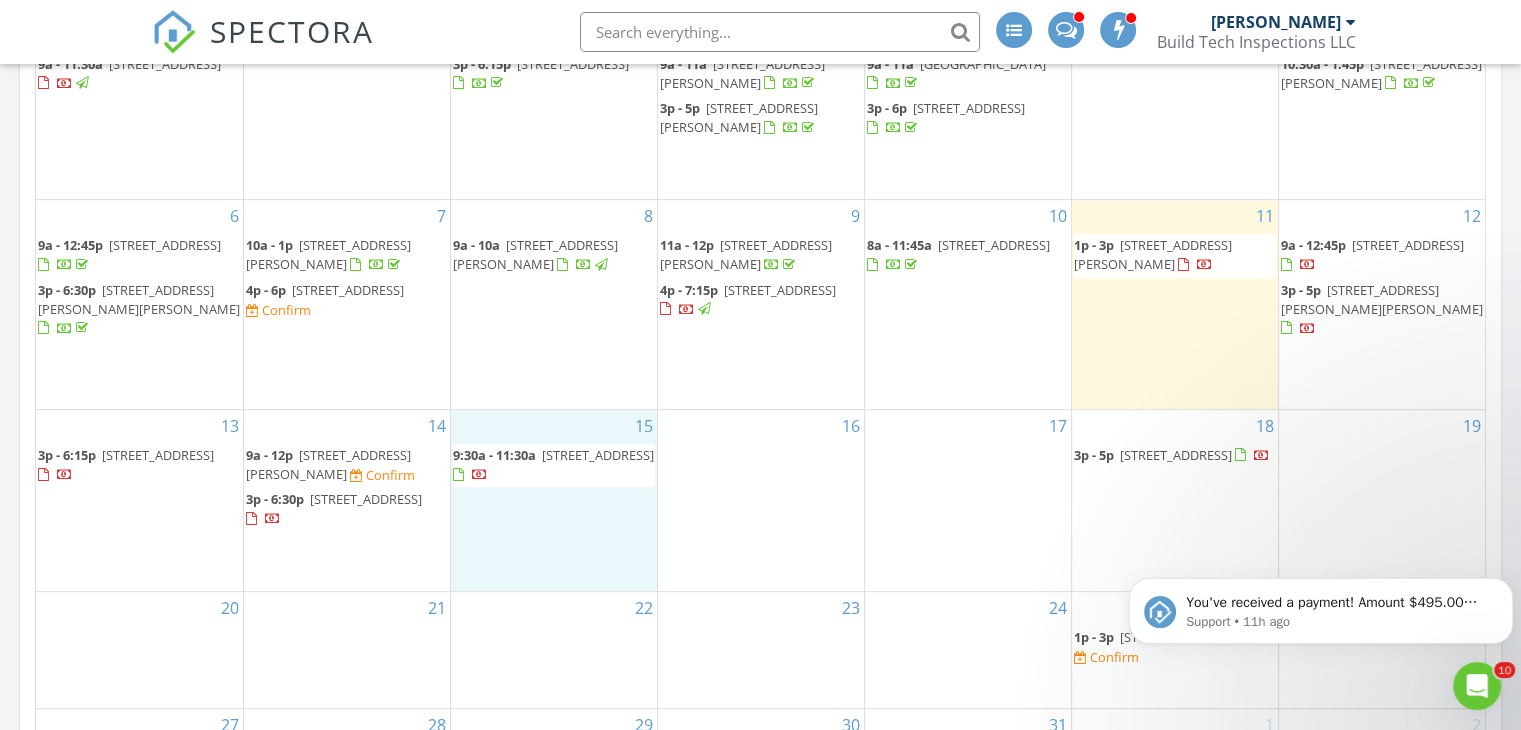 click on "15
9:30a - 11:30a
2456 scribe st oswego, Oswego 60543" at bounding box center [554, 500] 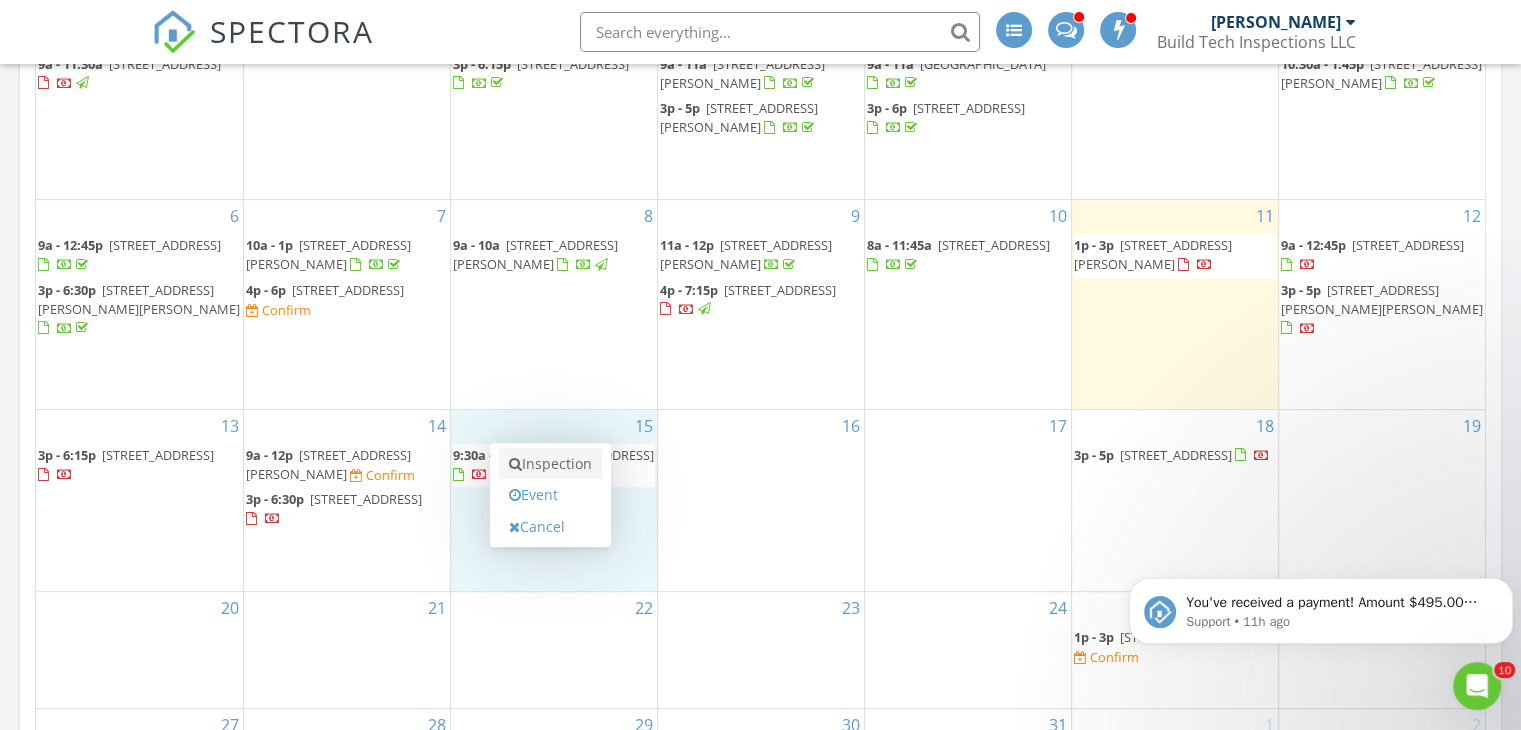 click on "Inspection" at bounding box center [550, 464] 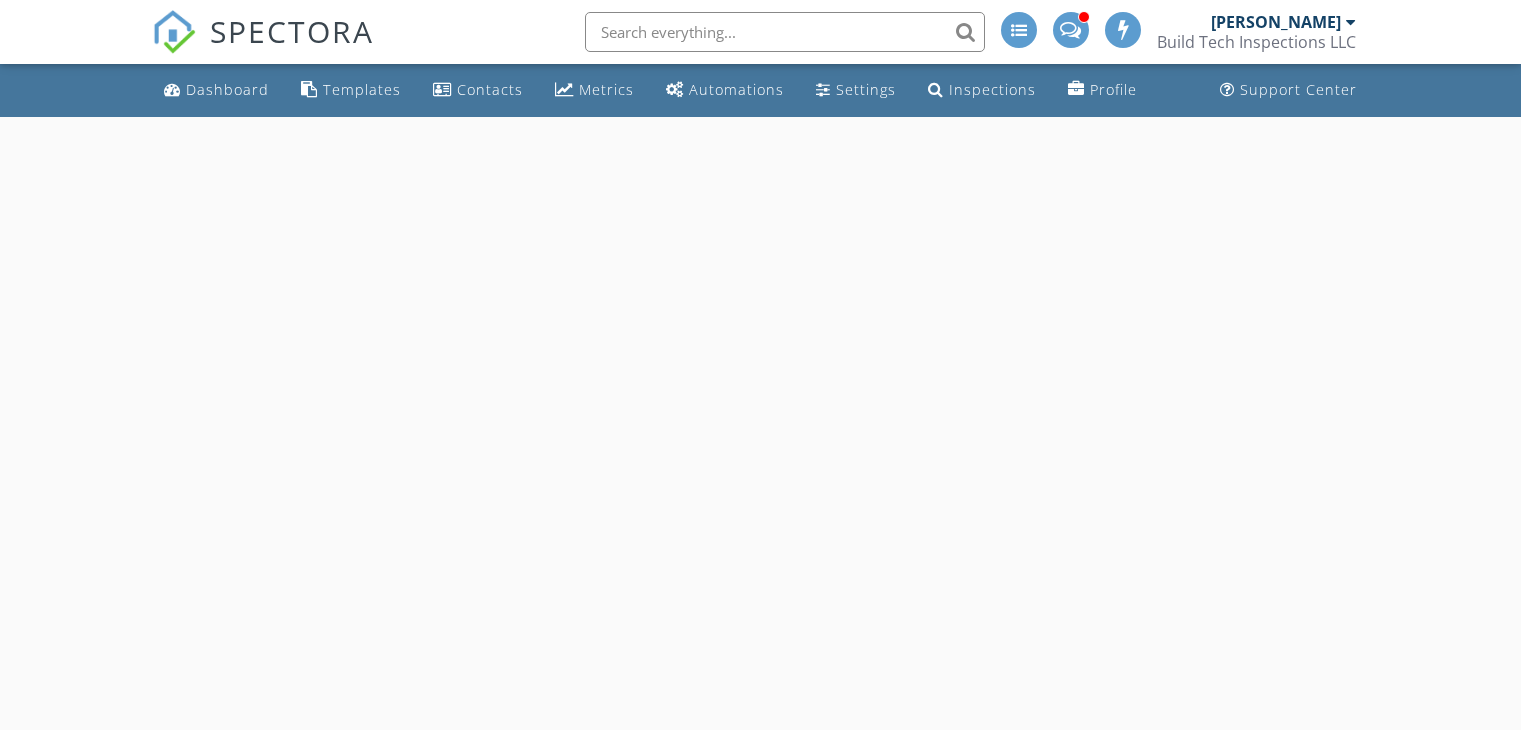 scroll, scrollTop: 0, scrollLeft: 0, axis: both 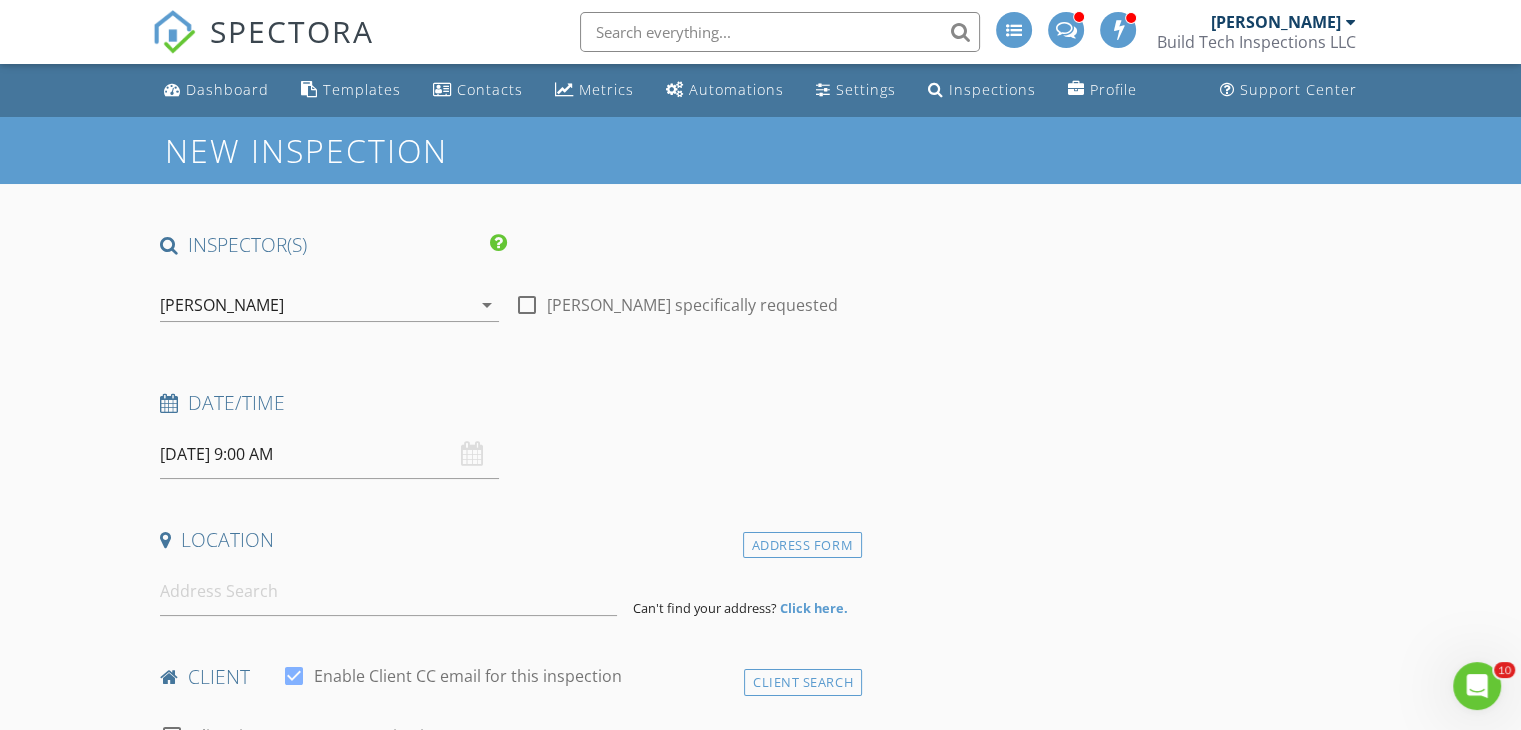 click on "07/15/2025 9:00 AM" at bounding box center [329, 454] 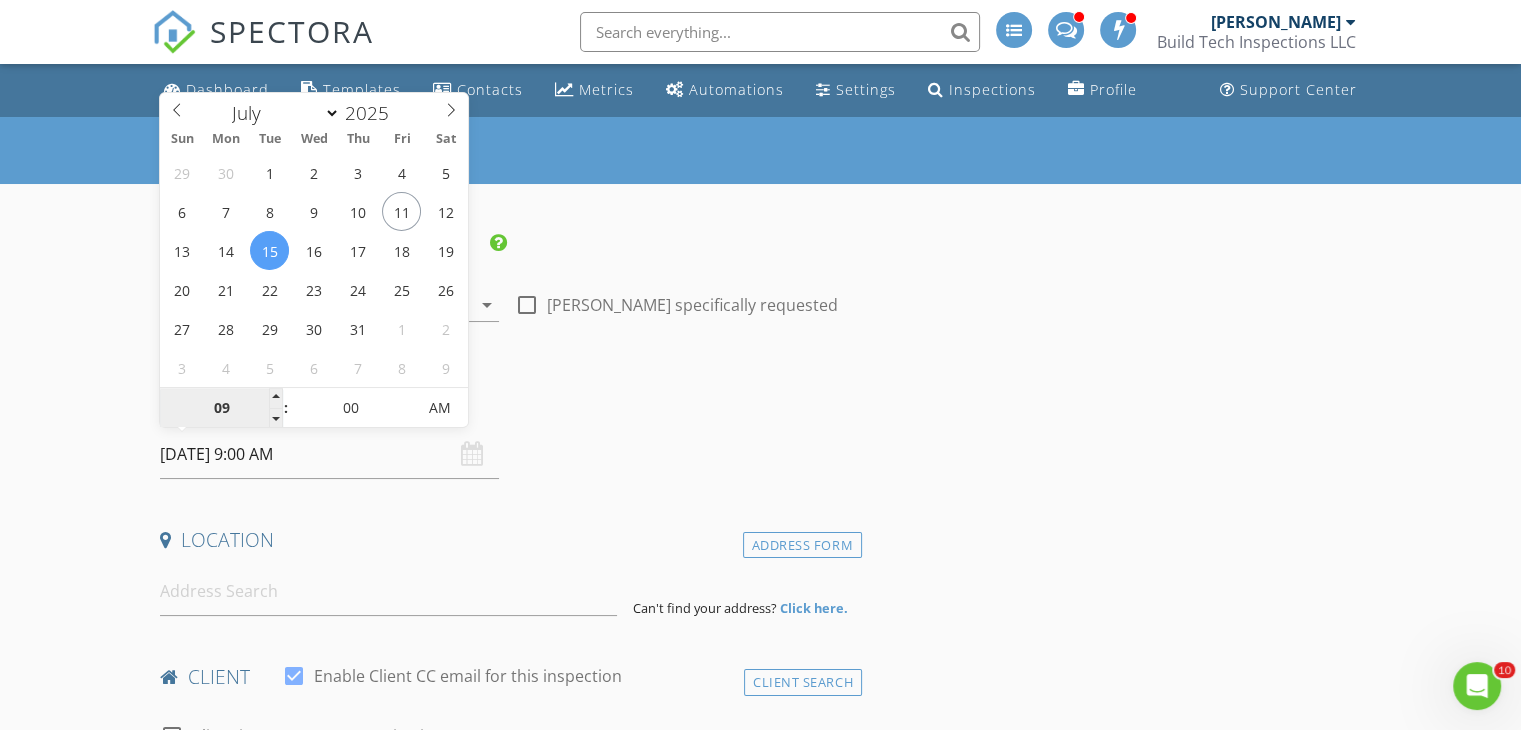 click on "09" at bounding box center [221, 409] 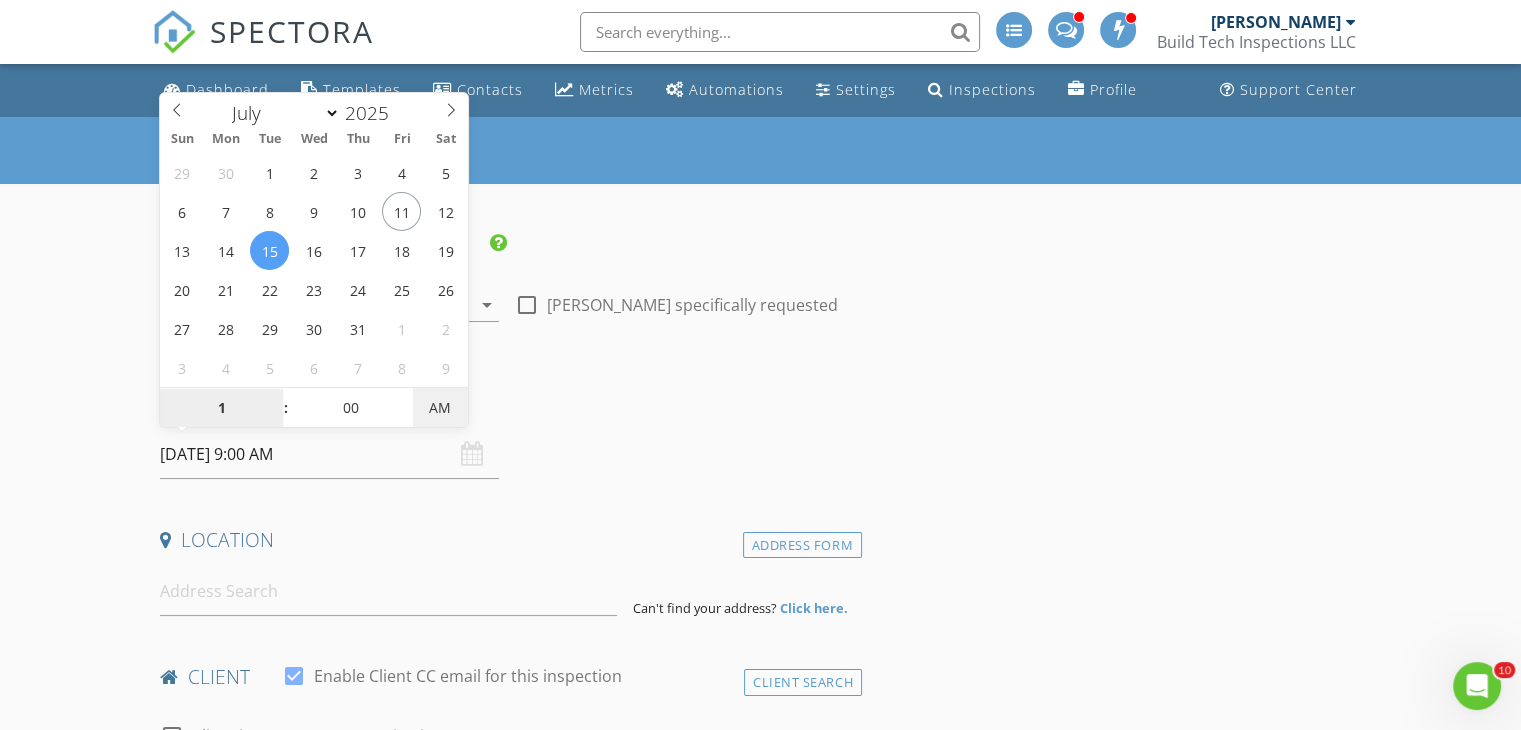 type on "01" 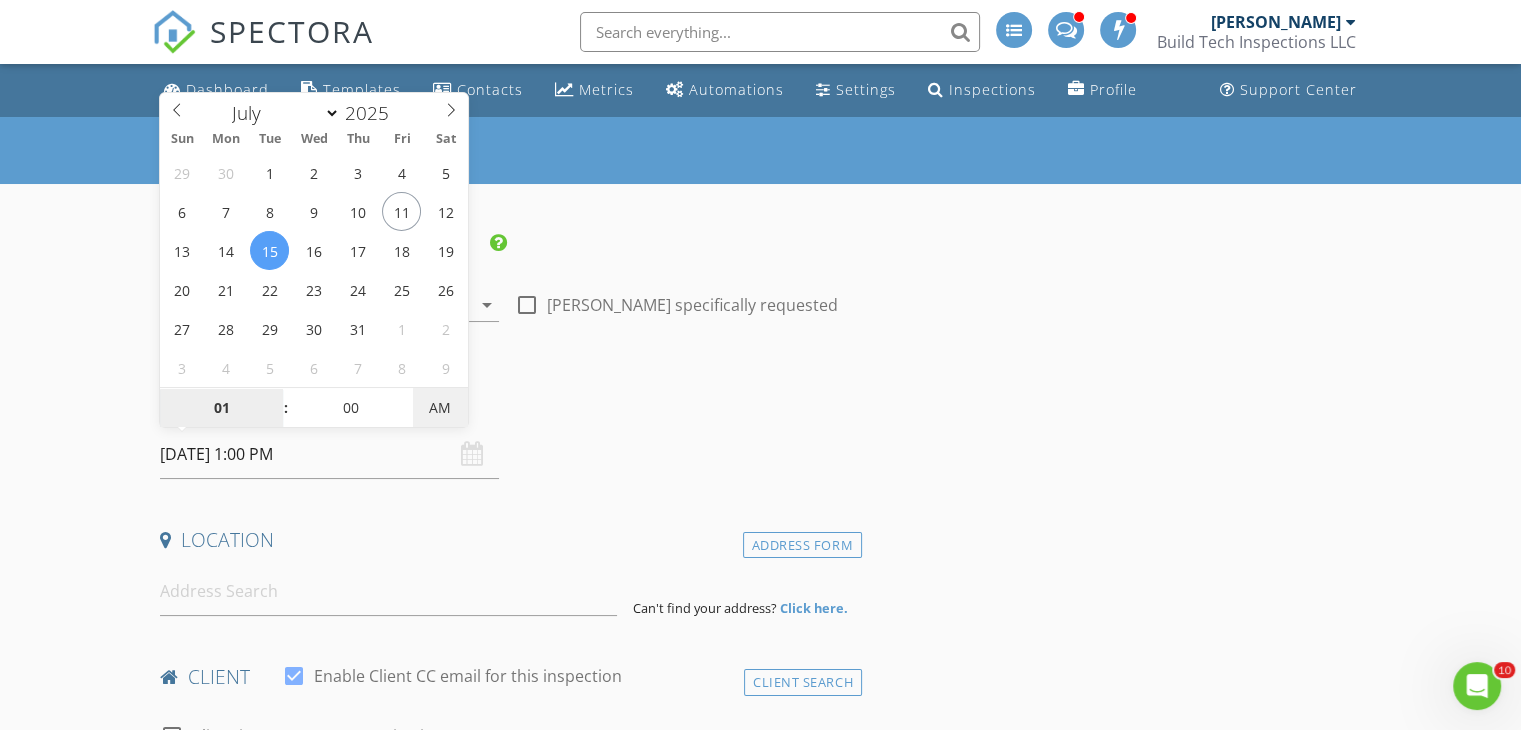 click on "AM" at bounding box center [440, 408] 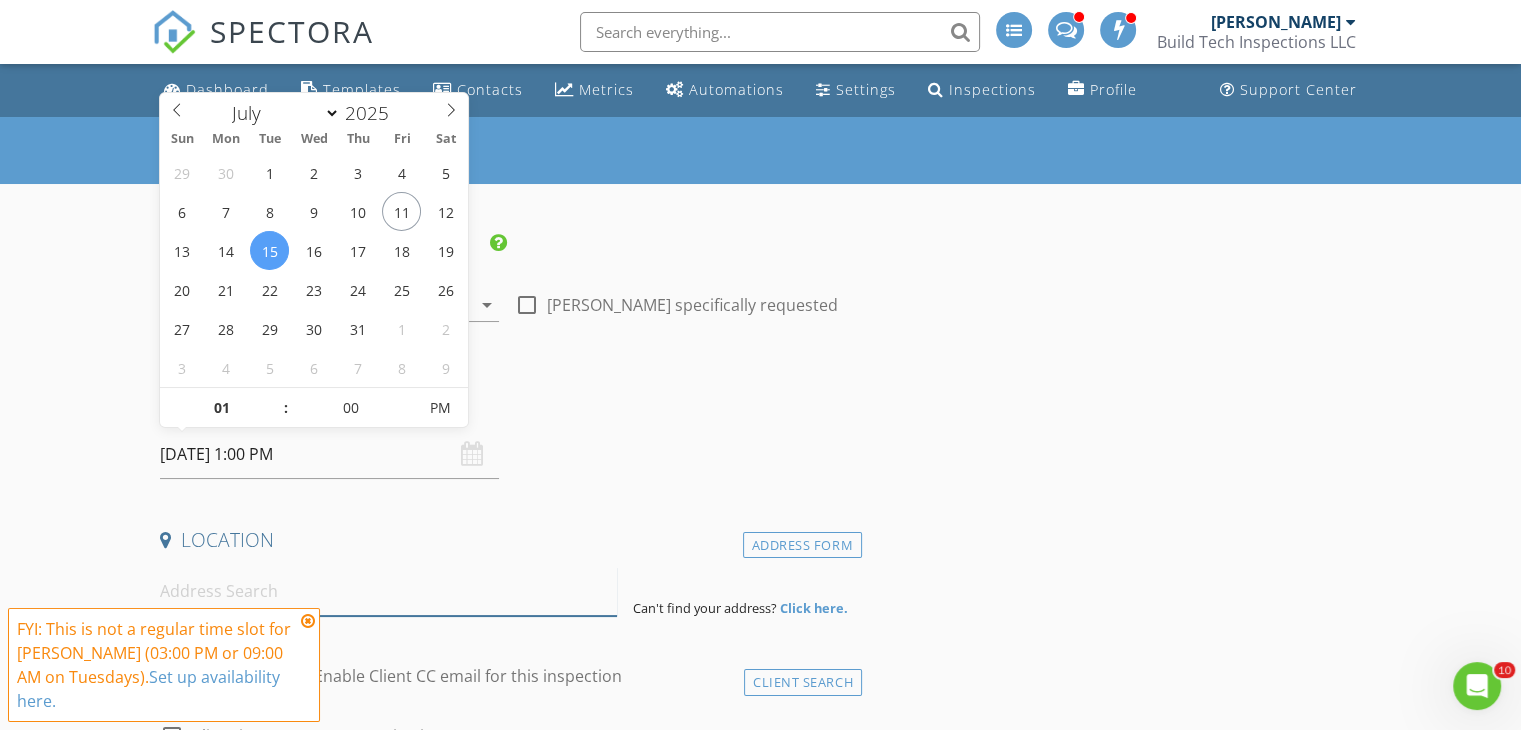 click at bounding box center (388, 591) 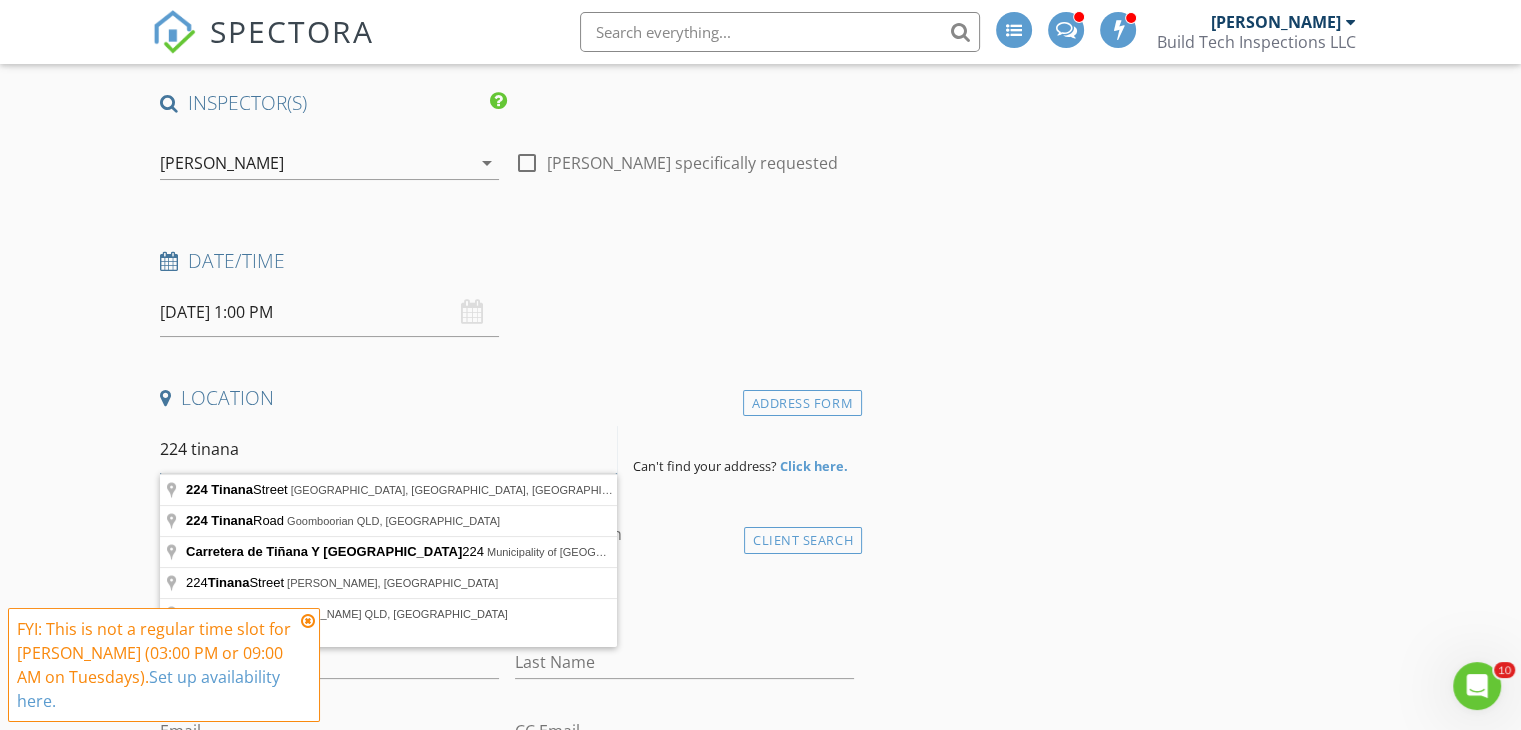 scroll, scrollTop: 148, scrollLeft: 0, axis: vertical 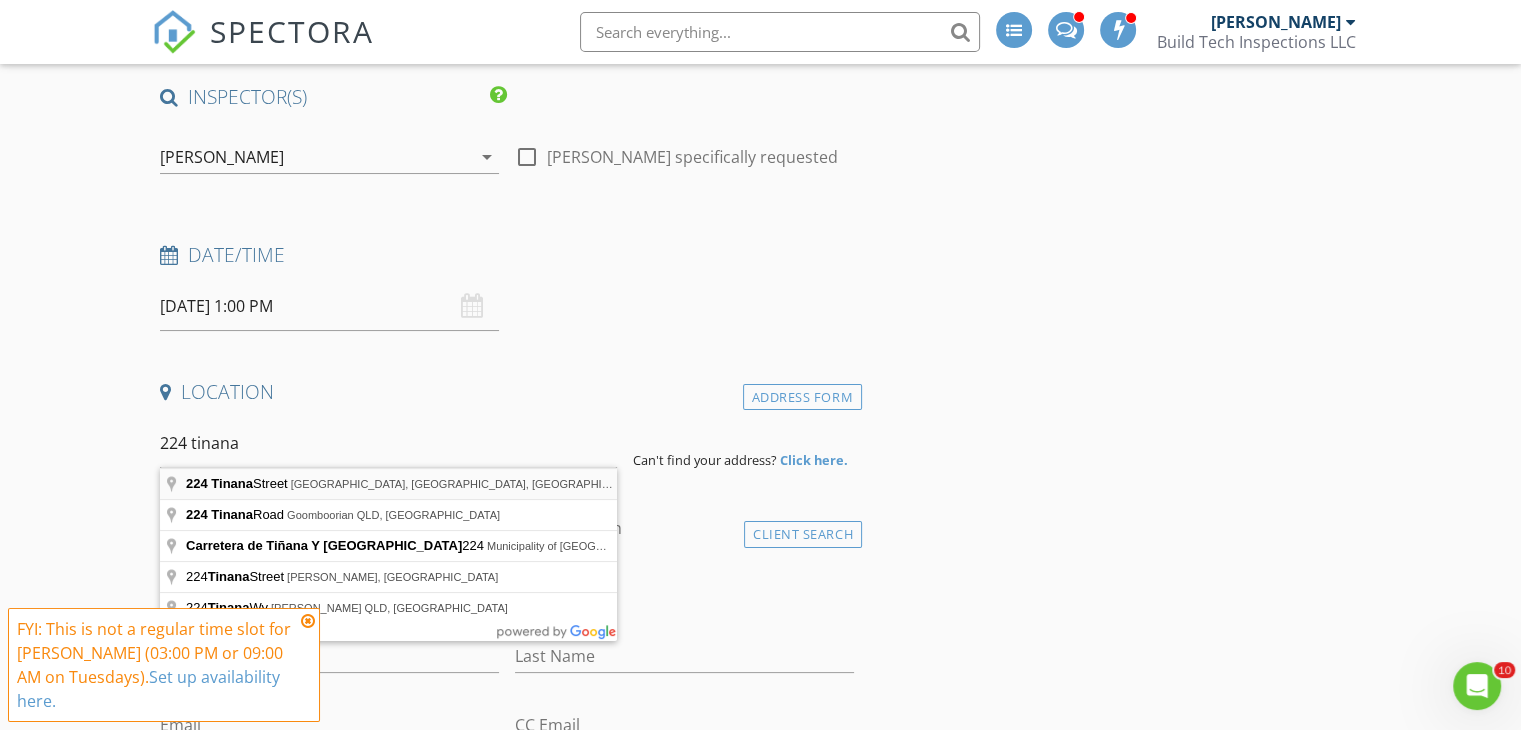 type on "224 Tinana Street, Oswego, IL, USA" 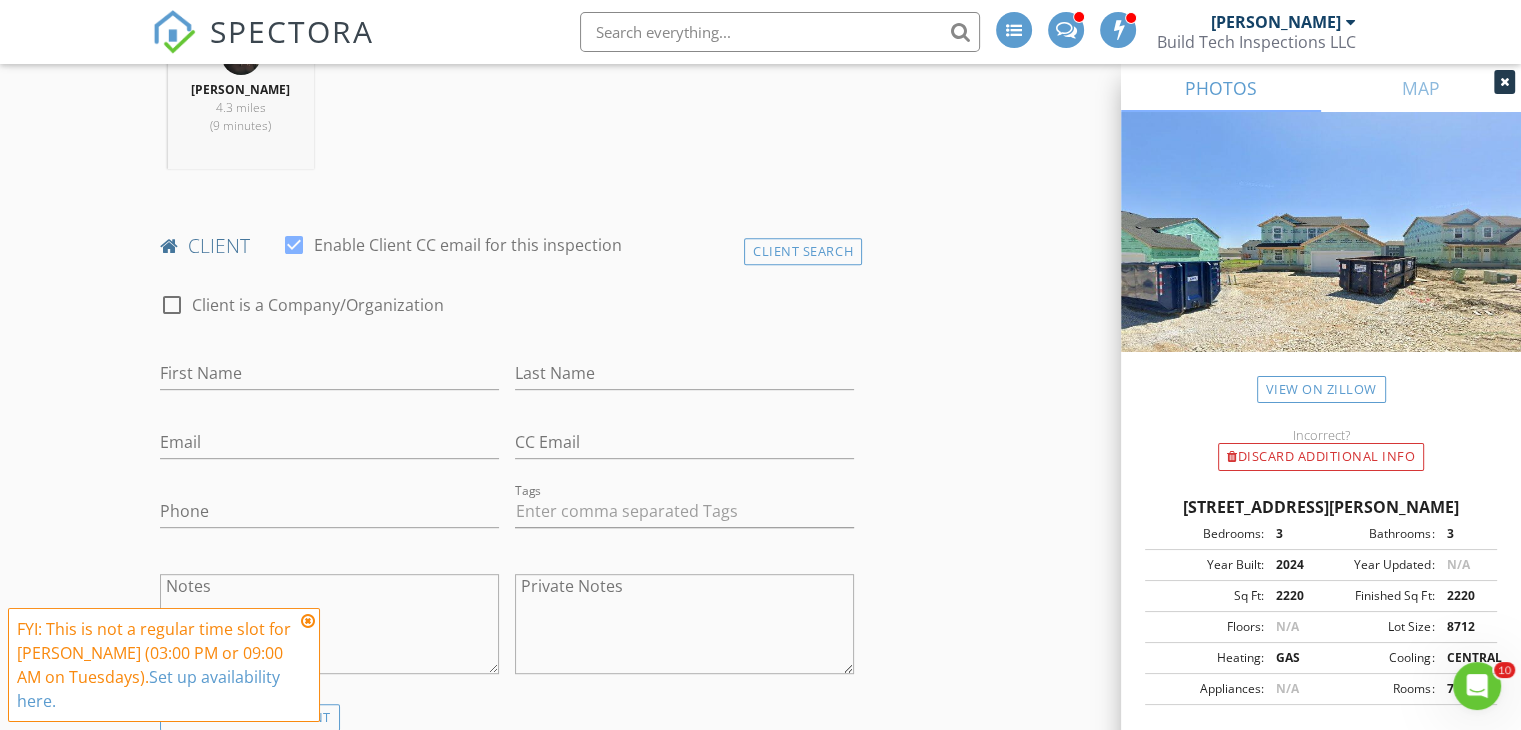 scroll, scrollTop: 842, scrollLeft: 0, axis: vertical 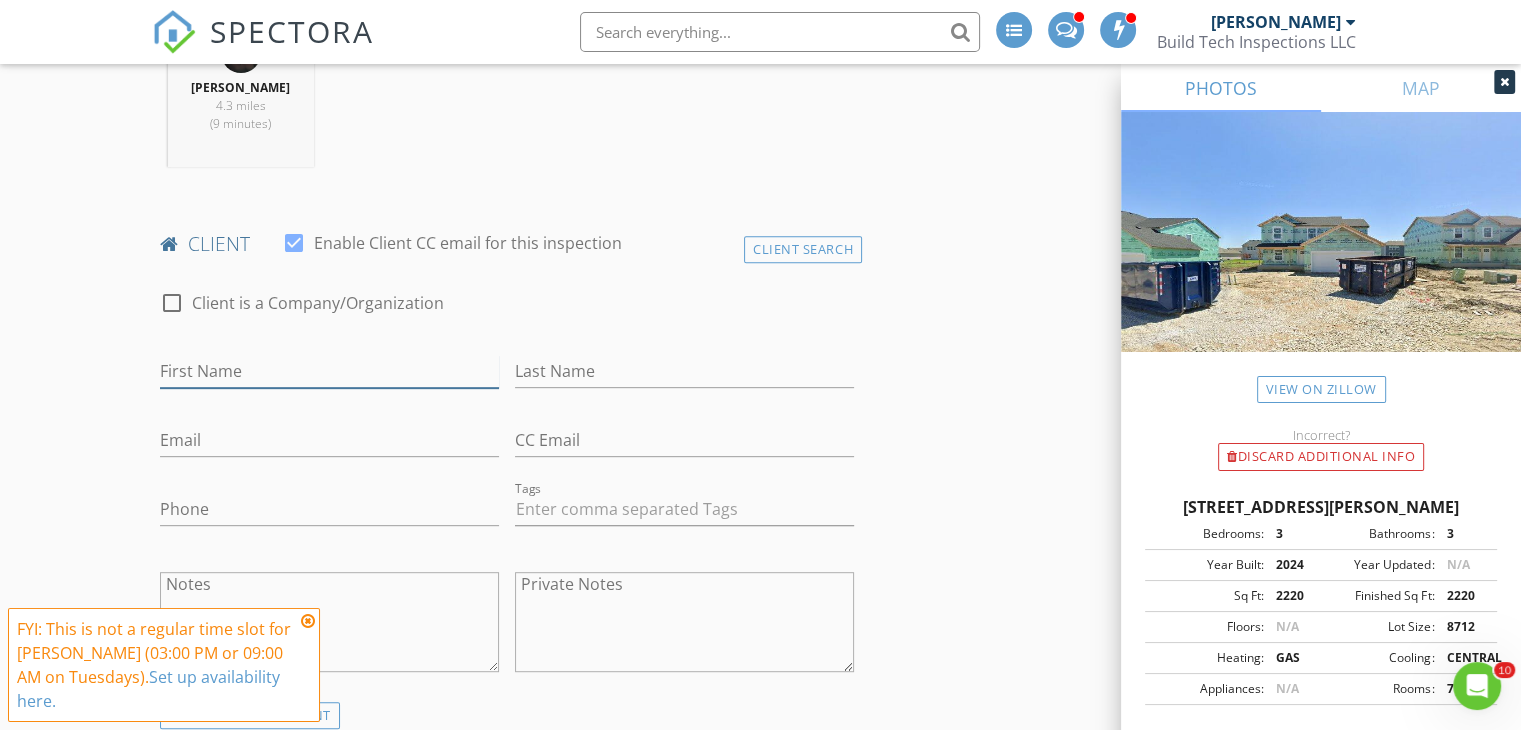 click on "First Name" at bounding box center [329, 371] 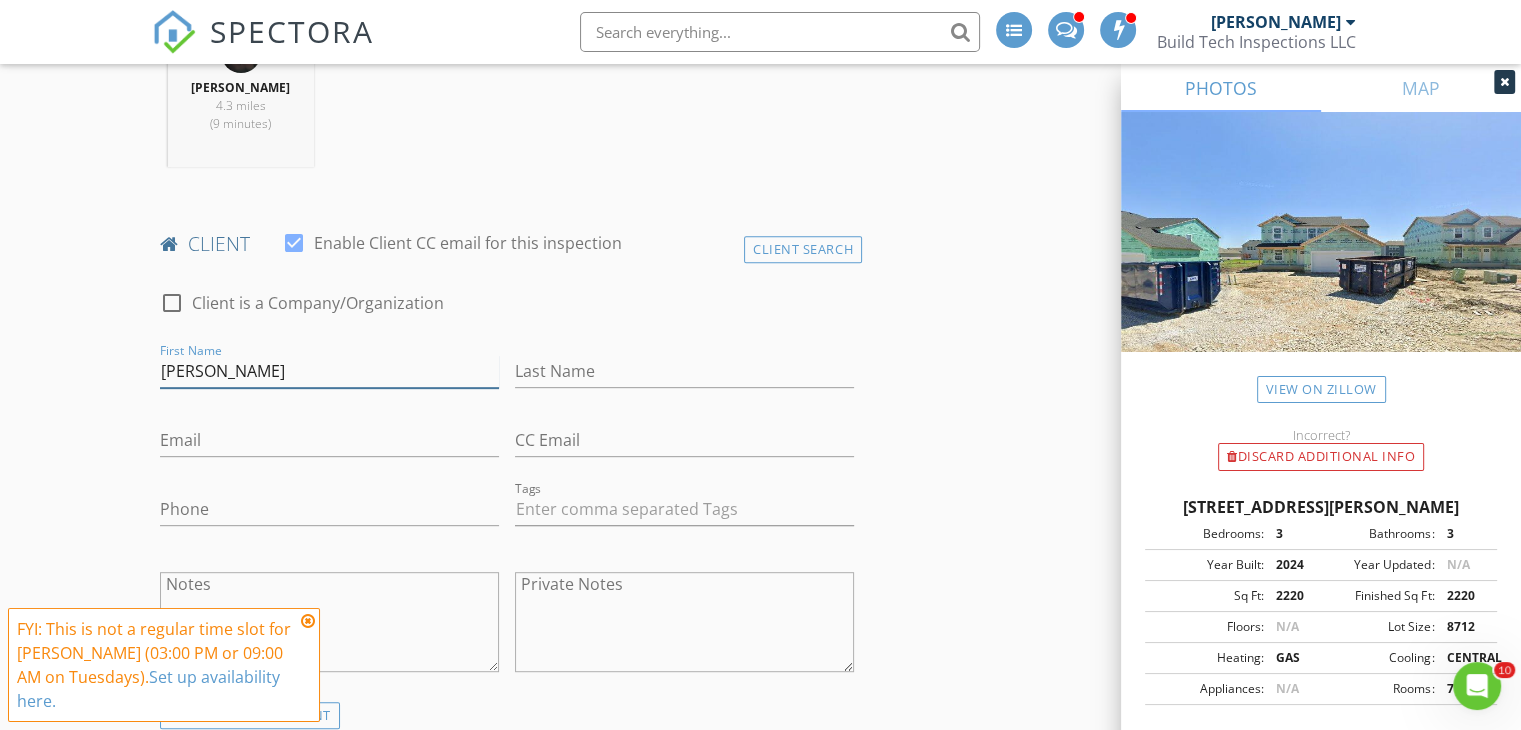 type on "Pruthvi" 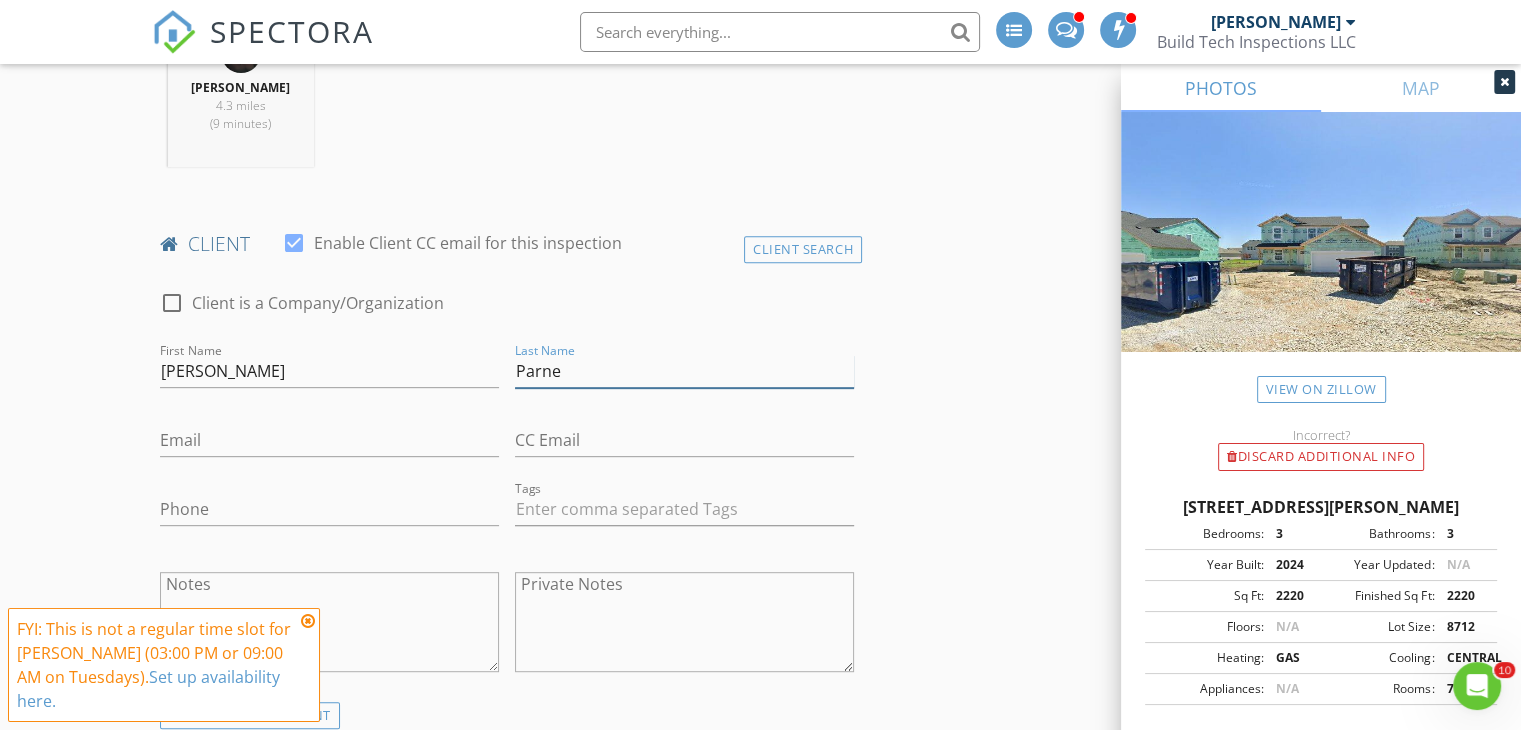 type on "Parne" 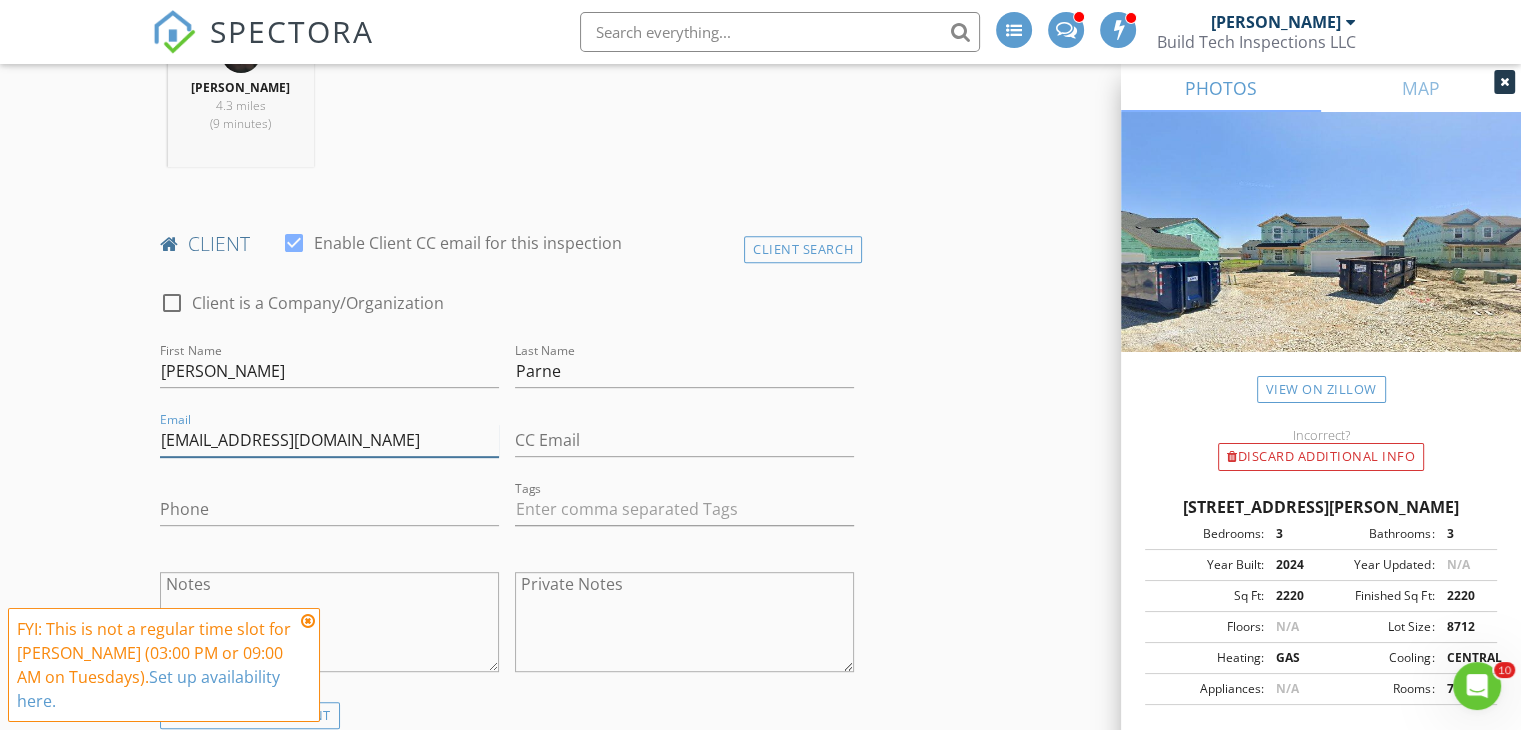 type on "iamparne@gmail.com" 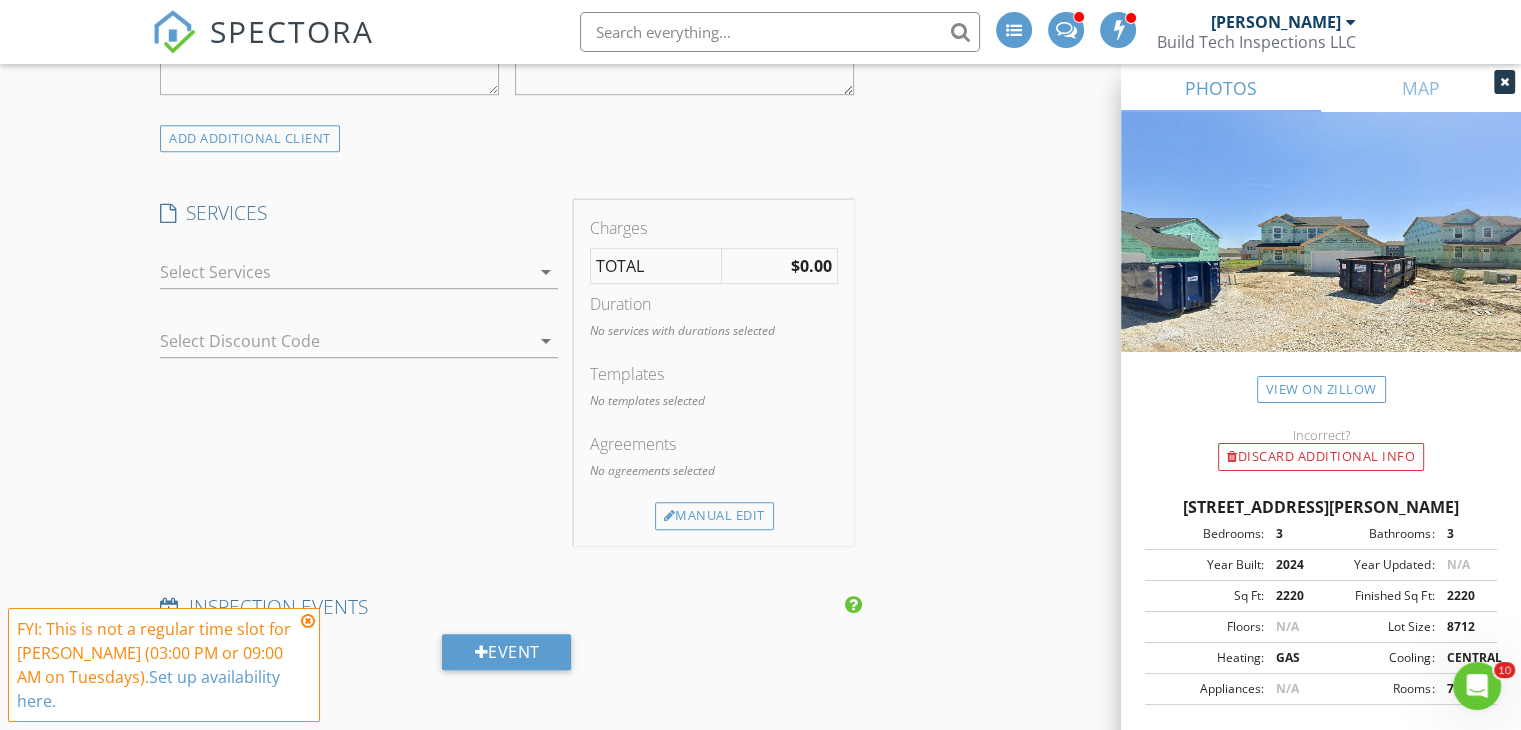 scroll, scrollTop: 1420, scrollLeft: 0, axis: vertical 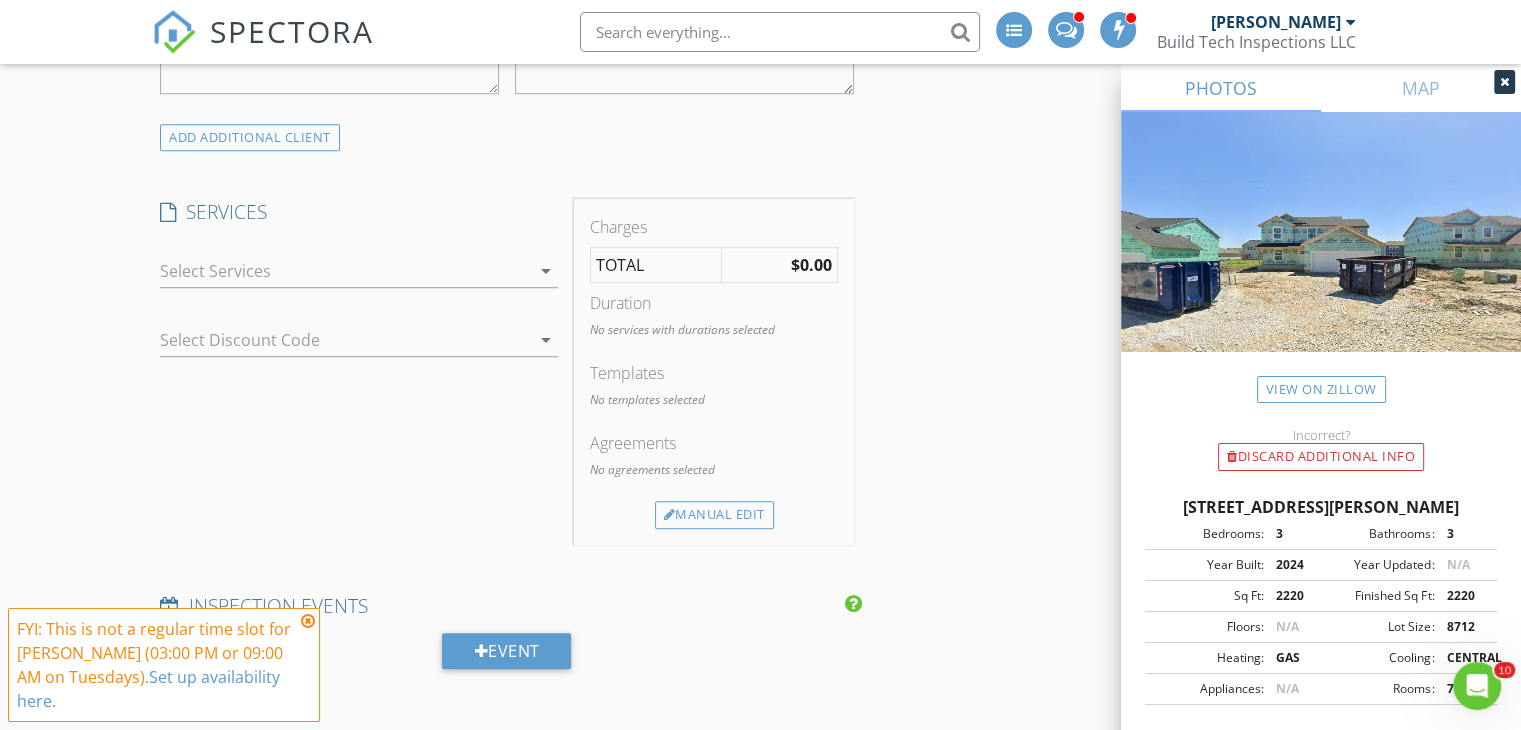 type on "312-498-1112" 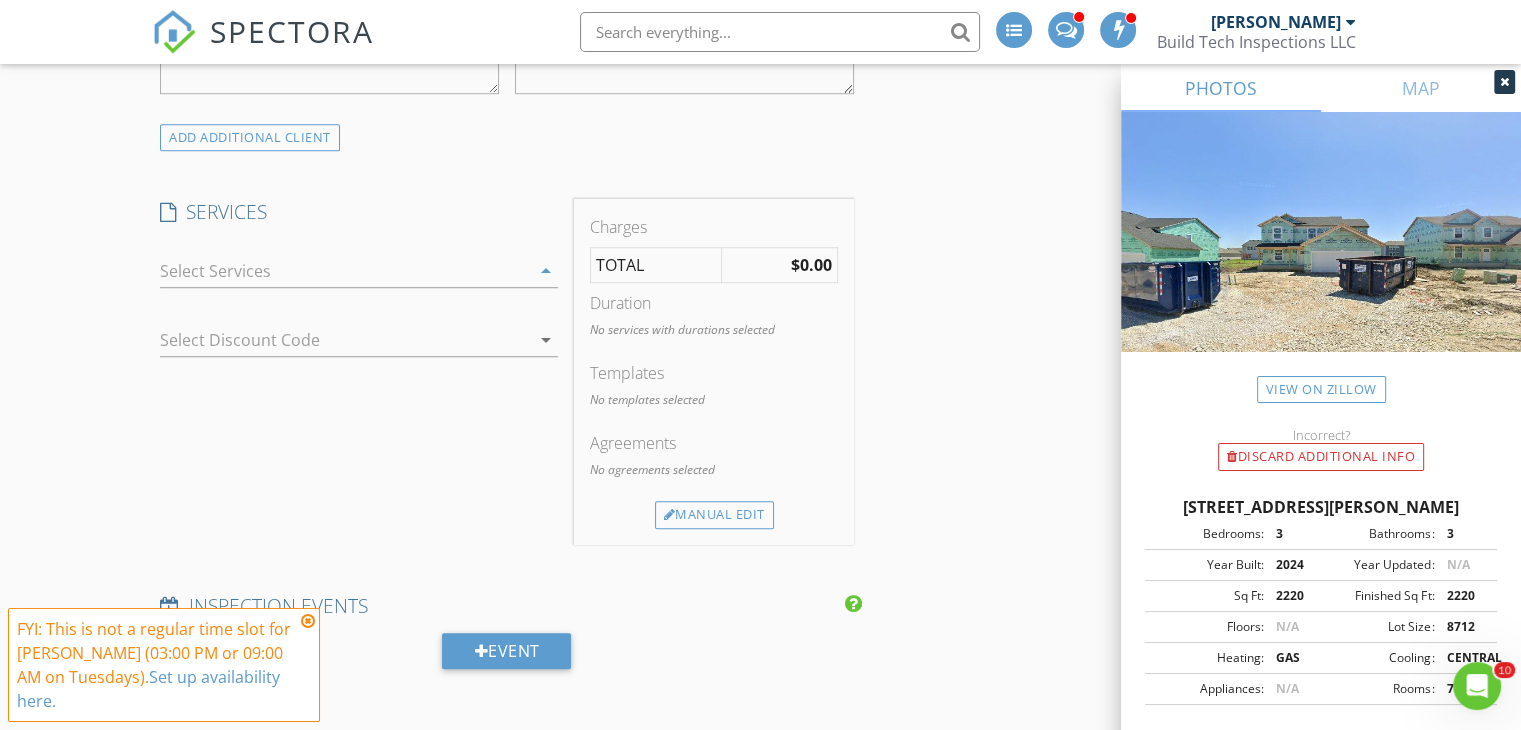 click on "Residential Inspection   Standard residential home inspection" at bounding box center (0, 0) 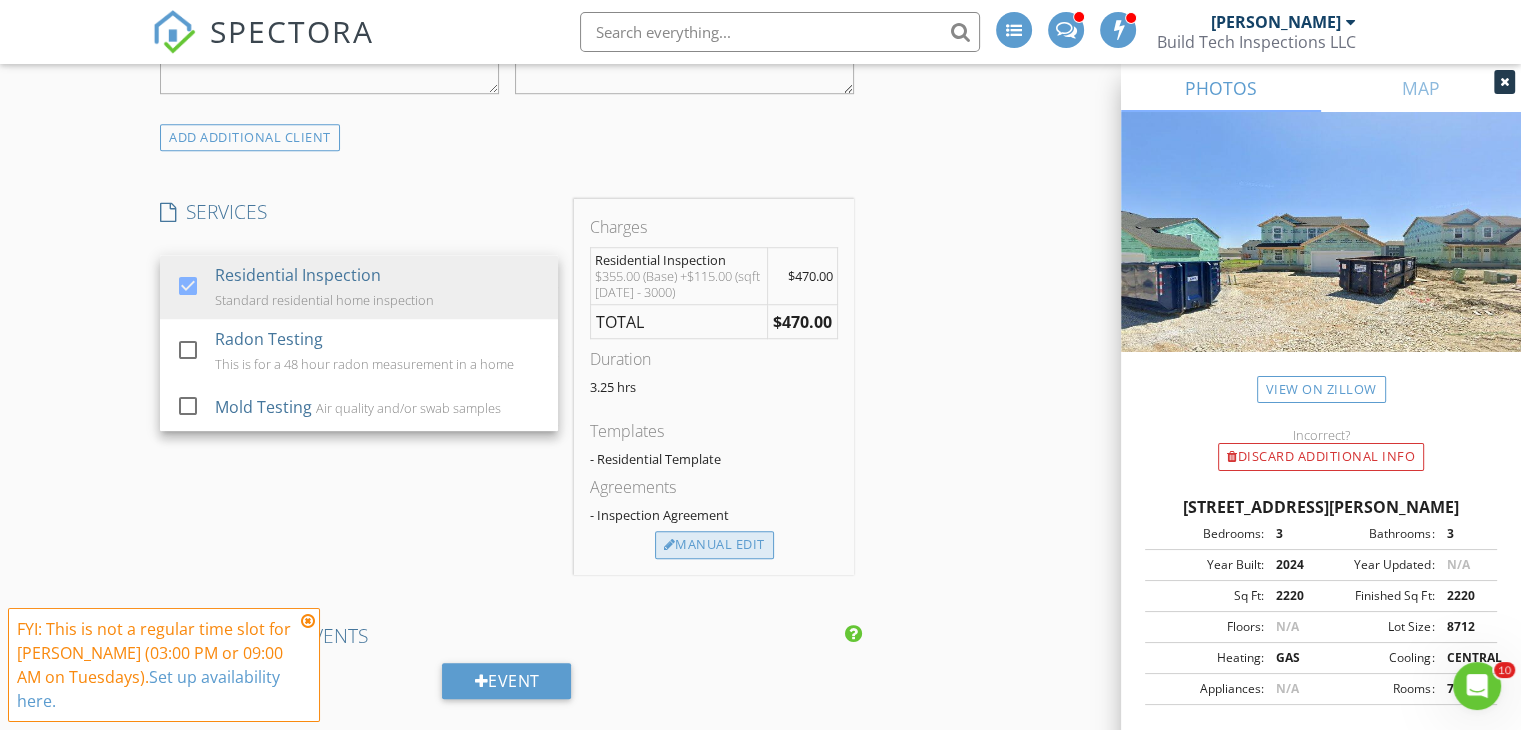 click on "Manual Edit" at bounding box center [714, 545] 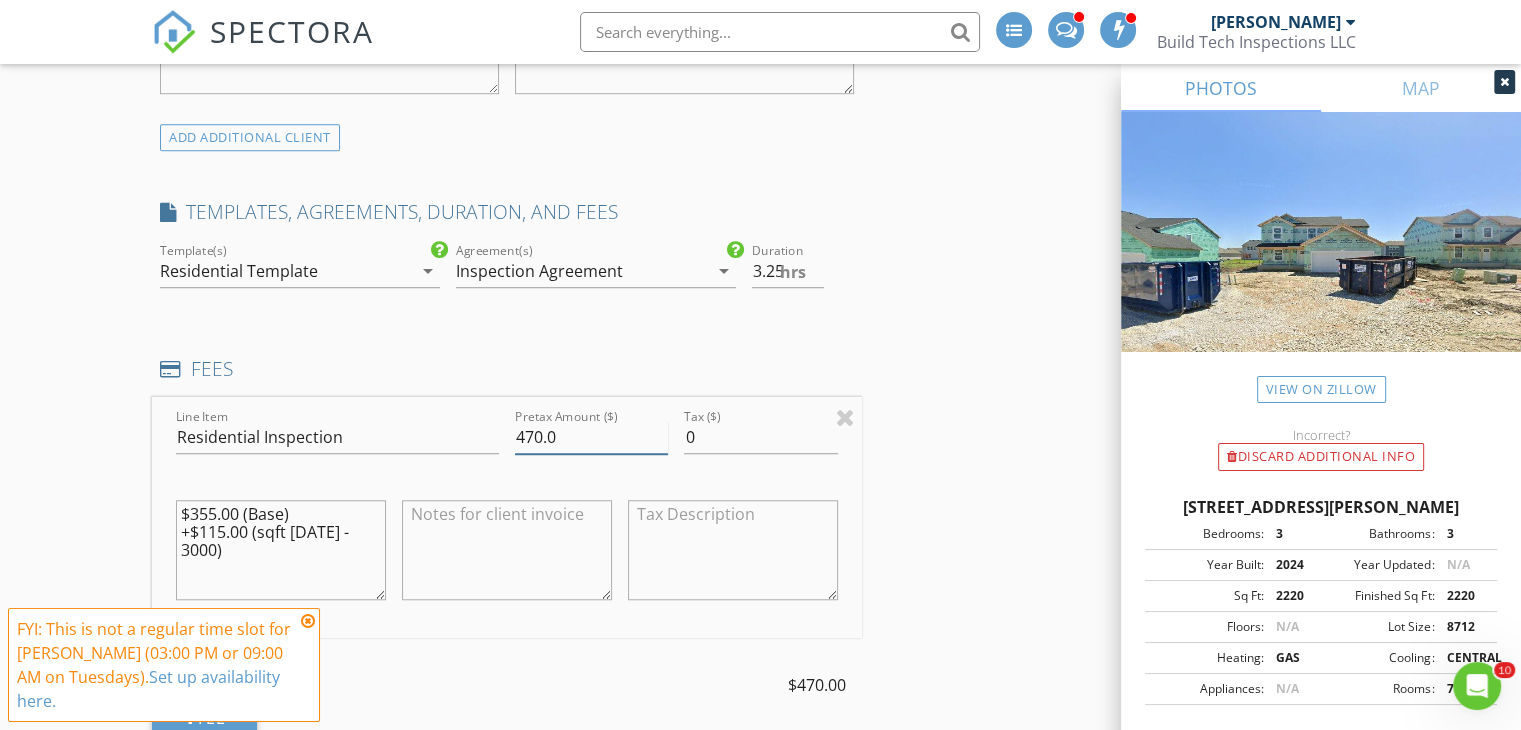 click on "470.0" at bounding box center (591, 437) 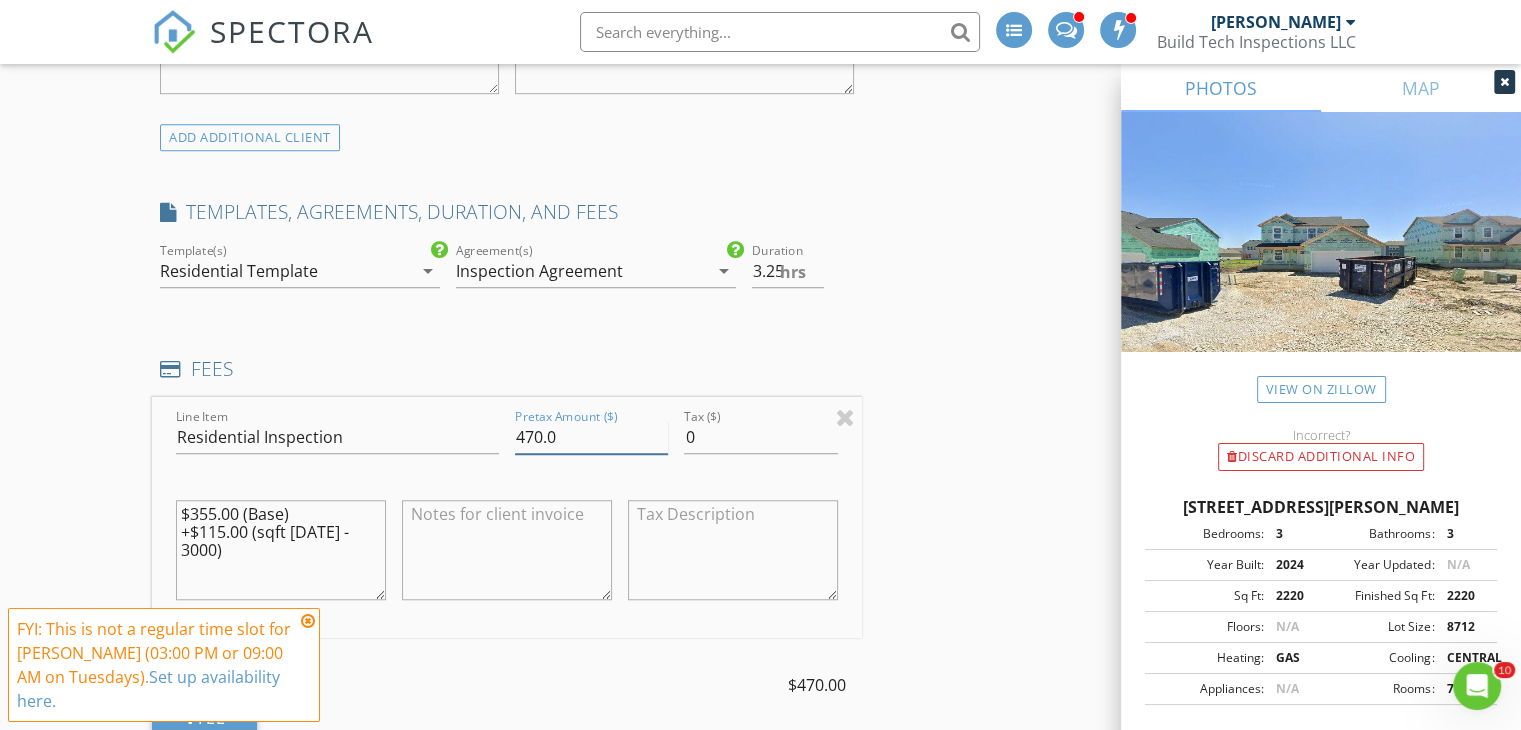 click on "470.0" at bounding box center [591, 437] 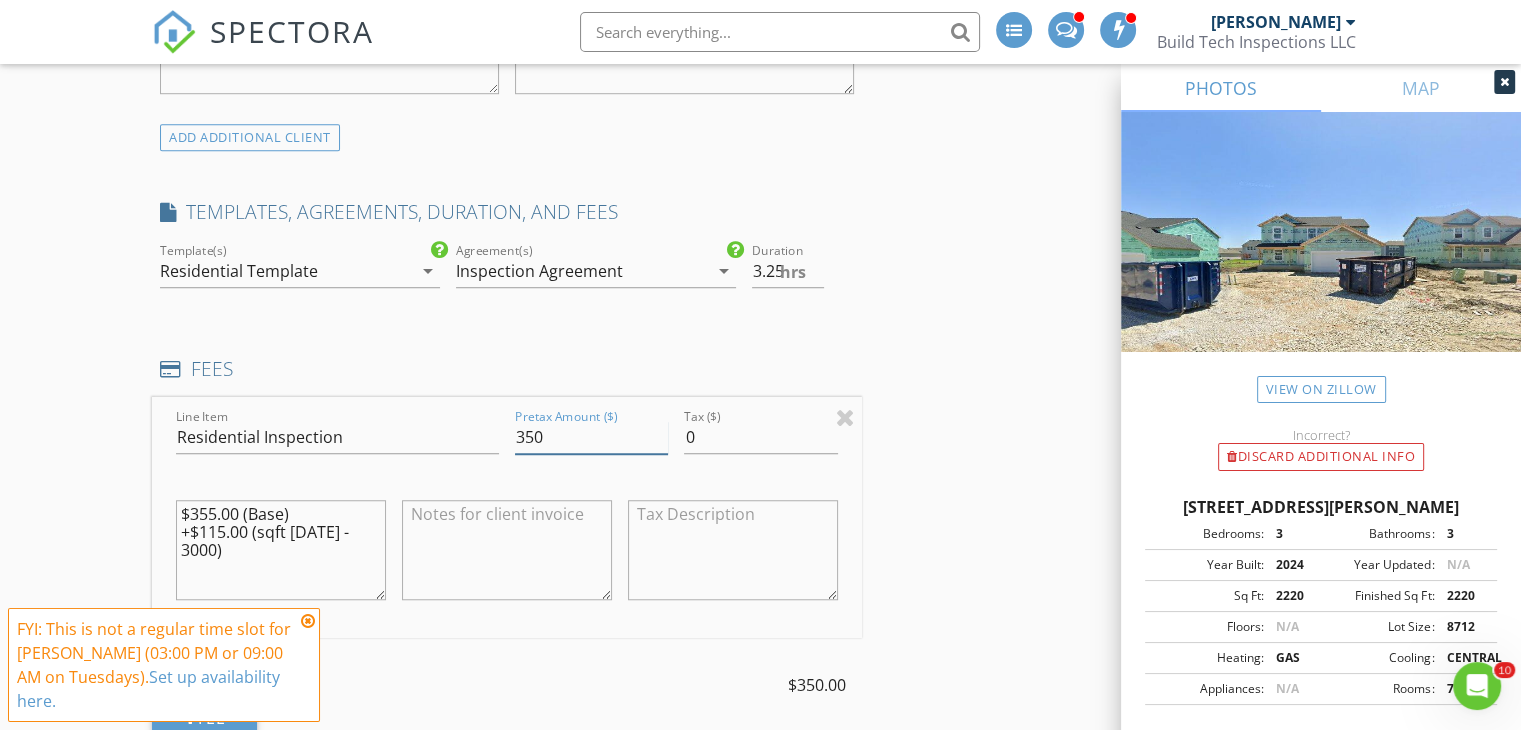 type on "350" 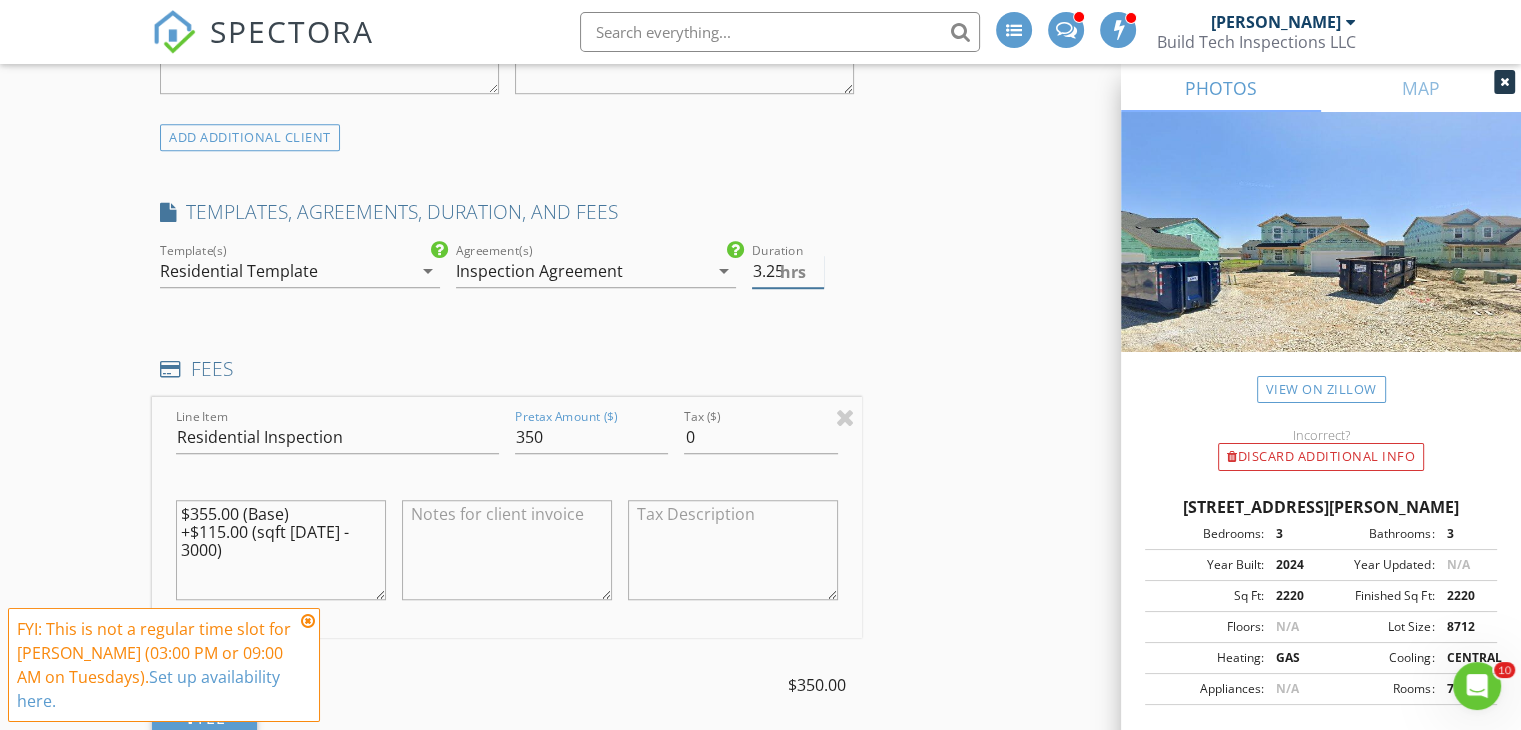 click on "3.25" at bounding box center (788, 271) 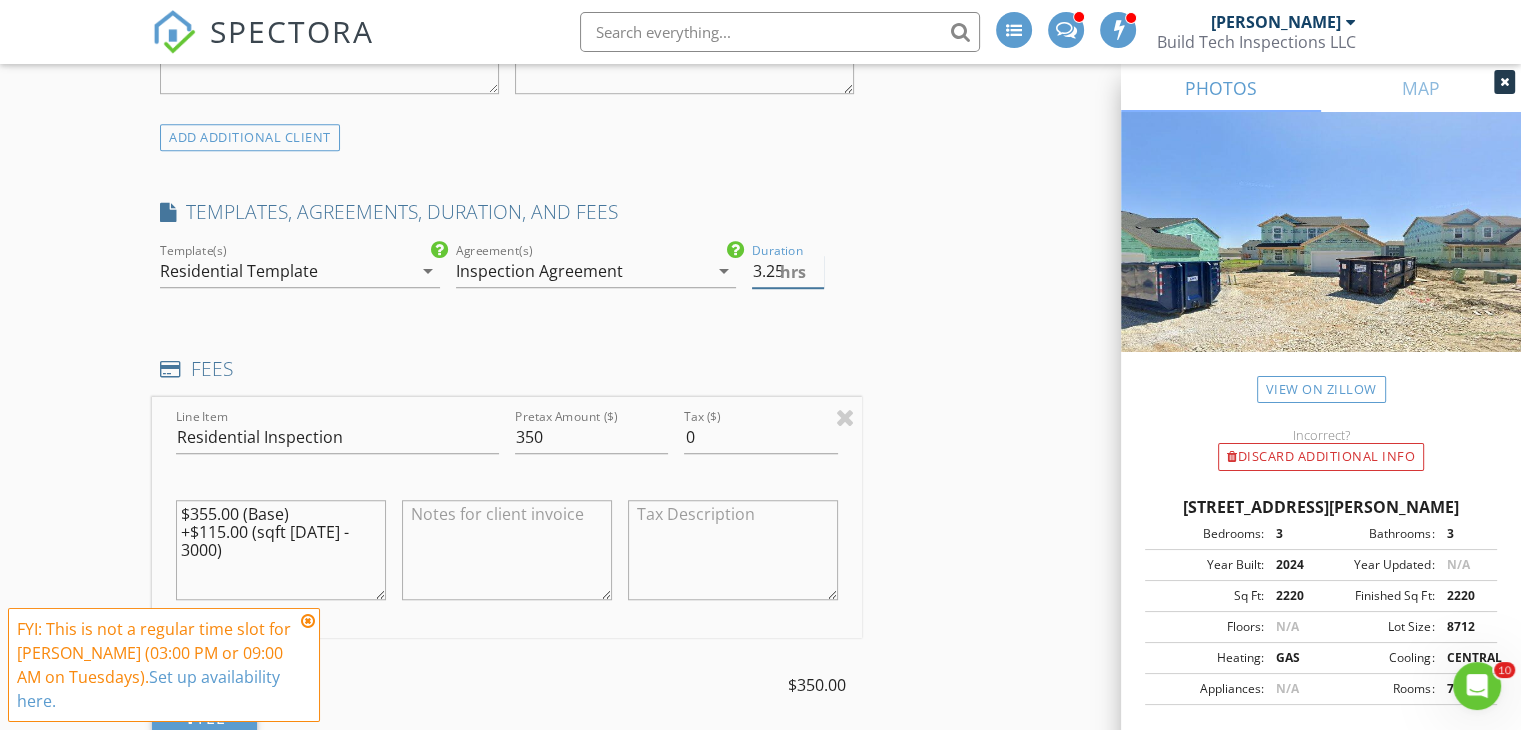 click on "3.25" at bounding box center [788, 271] 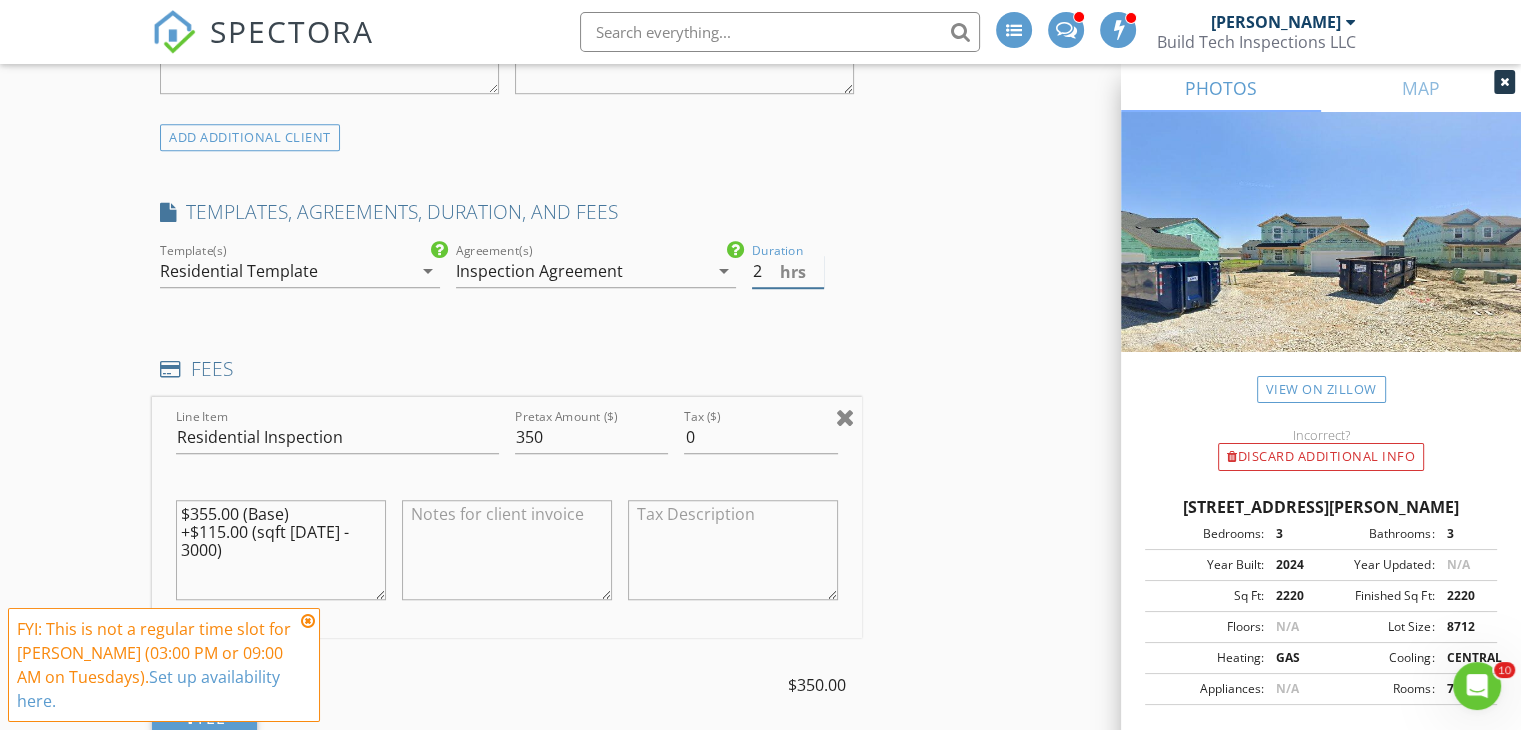 type on "2" 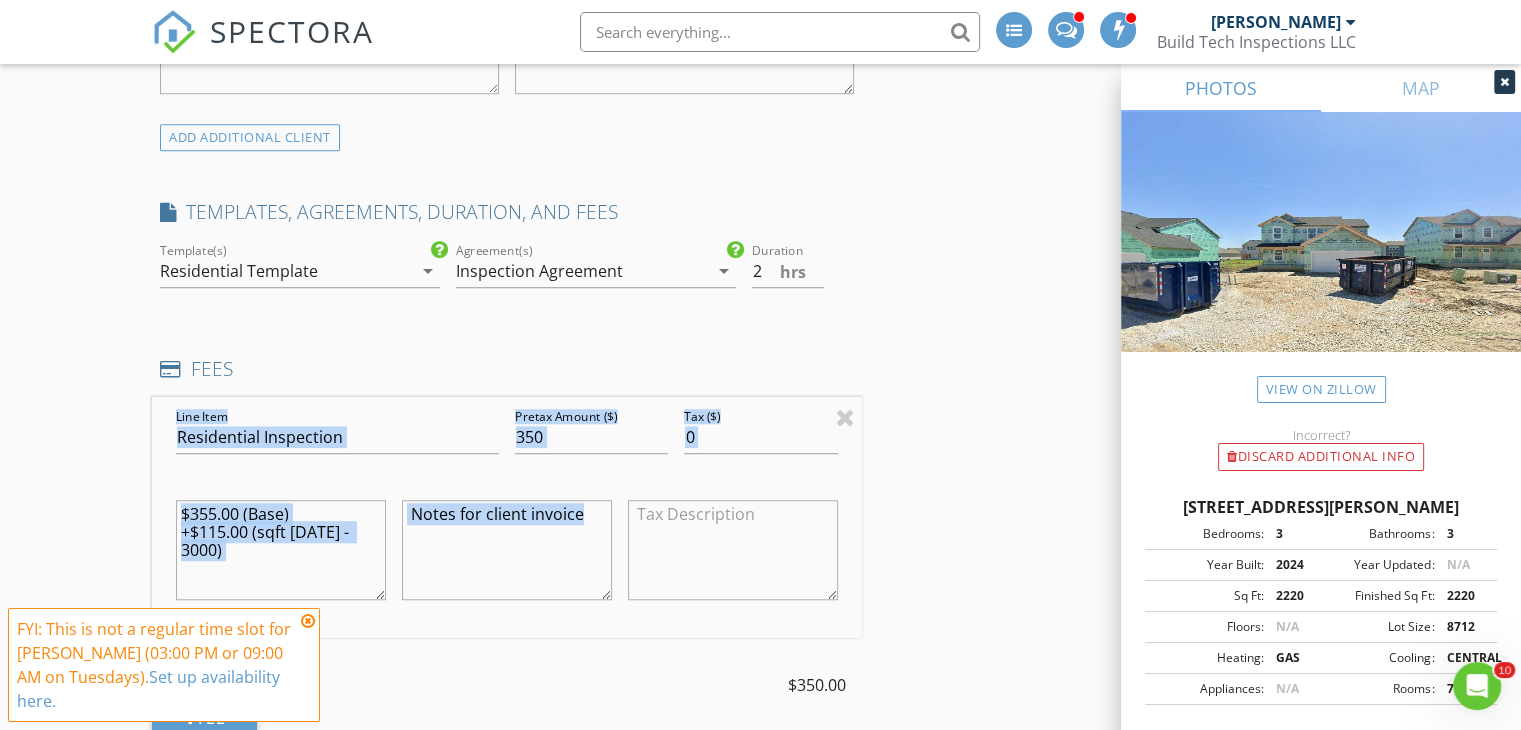 drag, startPoint x: 843, startPoint y: 409, endPoint x: 1060, endPoint y: 493, distance: 232.69078 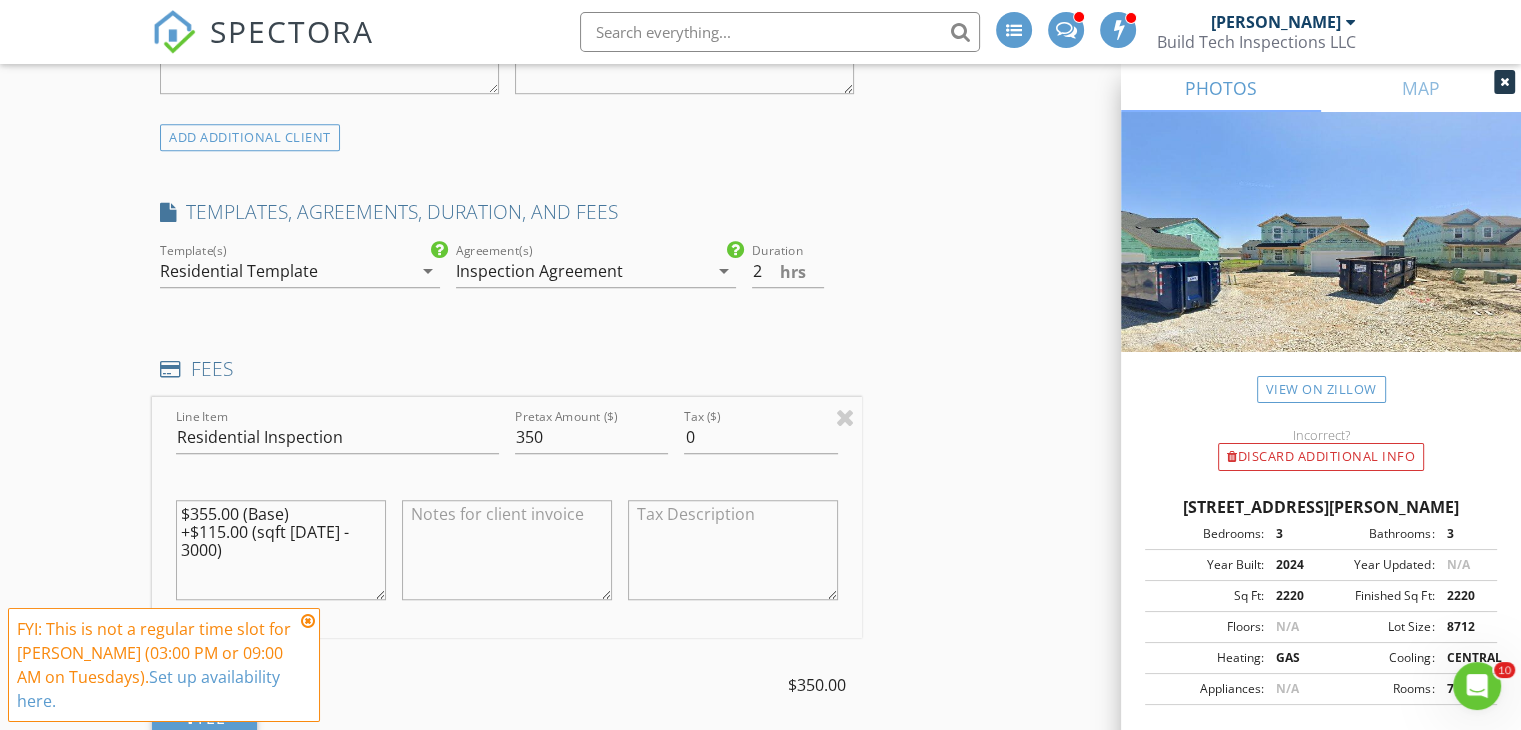 click on "INSPECTOR(S)
check_box   Erik Wegscheid   PRIMARY   Erik Wegscheid arrow_drop_down   check_box_outline_blank Erik Wegscheid specifically requested
Date/Time
07/15/2025 1:00 PM
Location
Address Search       Address 224 Tinana St   Unit   City Oswego   State IL   Zip 60543   County Kendall     Square Feet 2220   Year Built 2024   Foundation arrow_drop_down     Erik Wegscheid     4.3 miles     (9 minutes)
client
check_box Enable Client CC email for this inspection   Client Search     check_box_outline_blank Client is a Company/Organization     First Name Pruthvi   Last Name Parne   Email iamparne@gmail.com   CC Email   Phone 312-498-1112         Tags         Notes   Private Notes
ADD ADDITIONAL client
SERVICES
check_box   Residential Inspection   check_box_outline_blank" at bounding box center (760, 844) 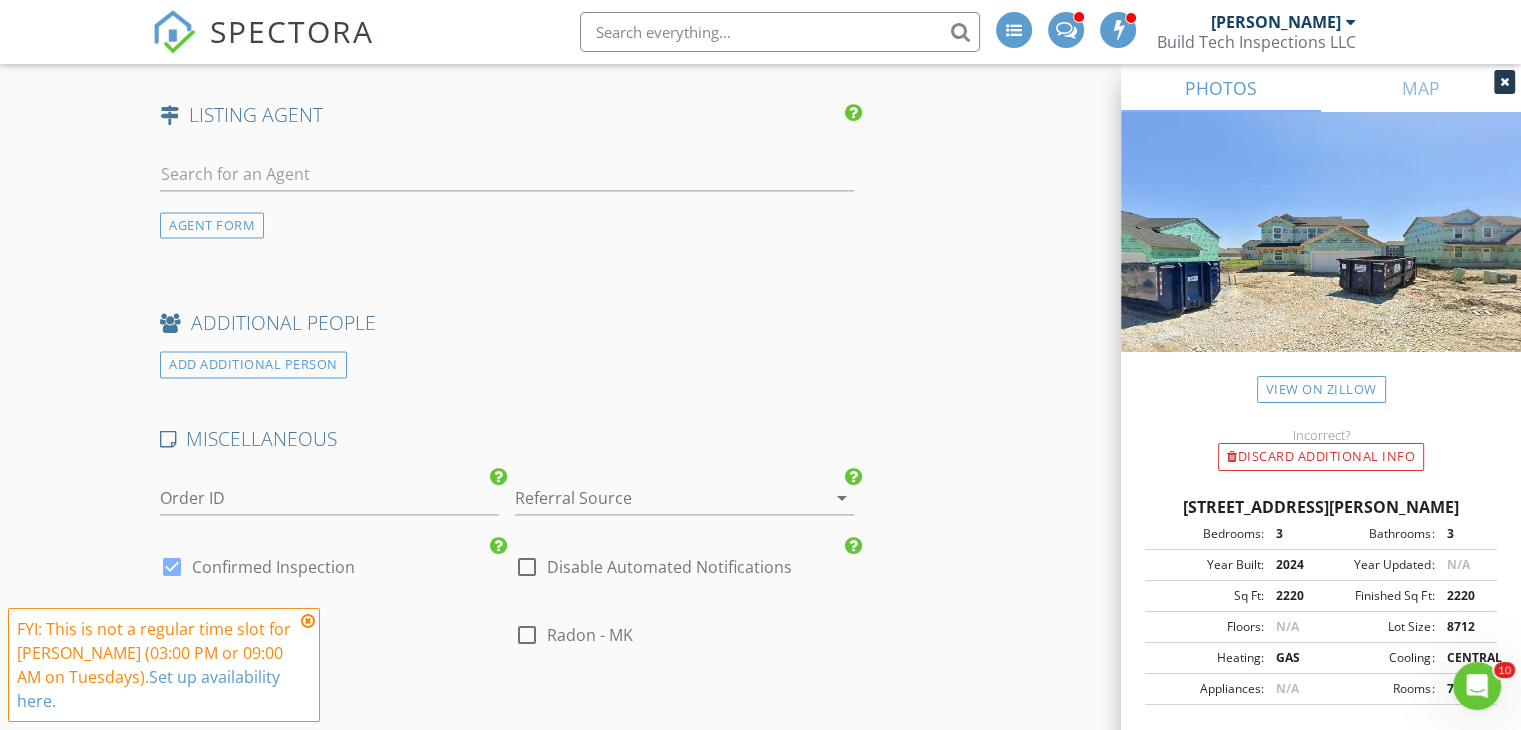 scroll, scrollTop: 2747, scrollLeft: 0, axis: vertical 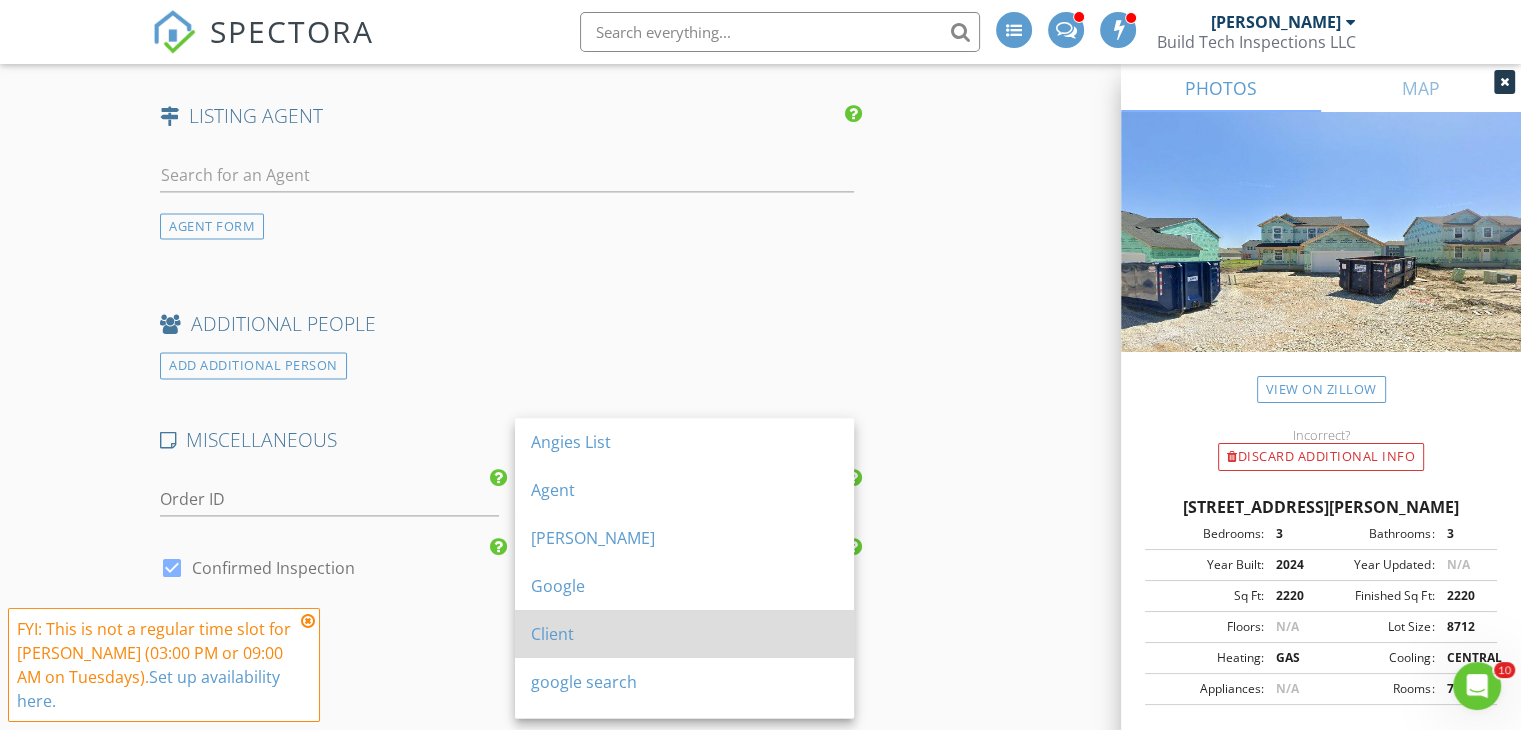 click on "Client" at bounding box center (684, 634) 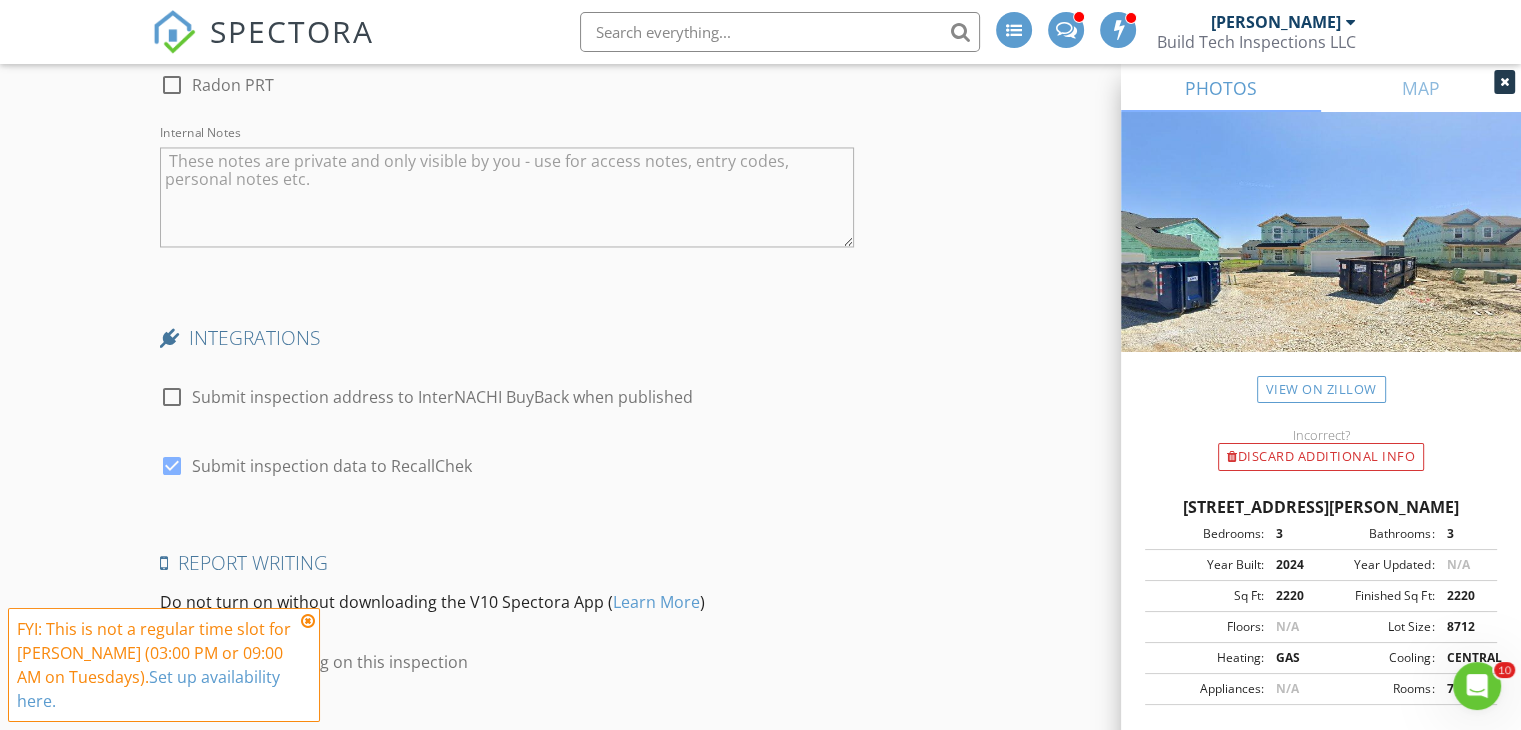 scroll, scrollTop: 3606, scrollLeft: 0, axis: vertical 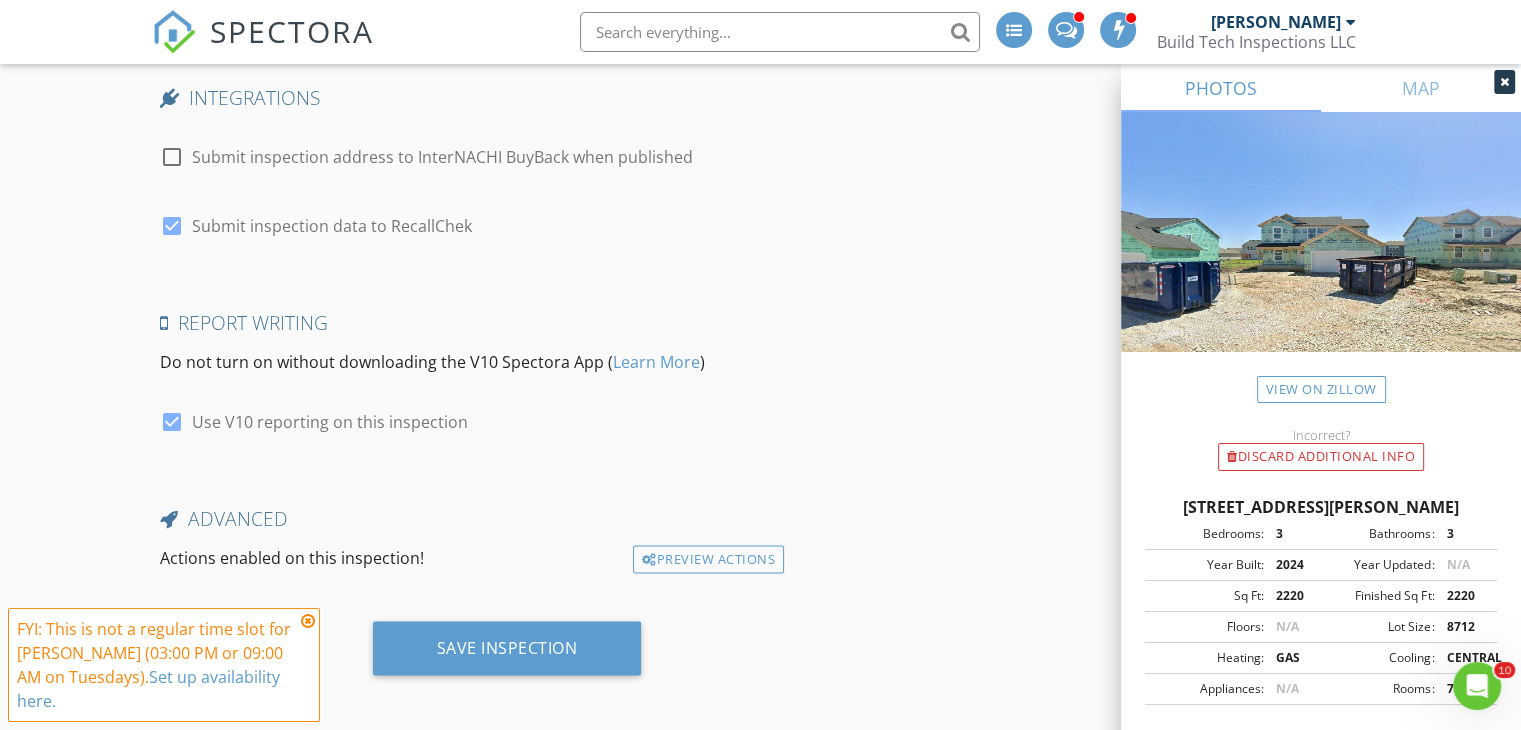 click on "Submit inspection data to RecallChek" at bounding box center (332, 225) 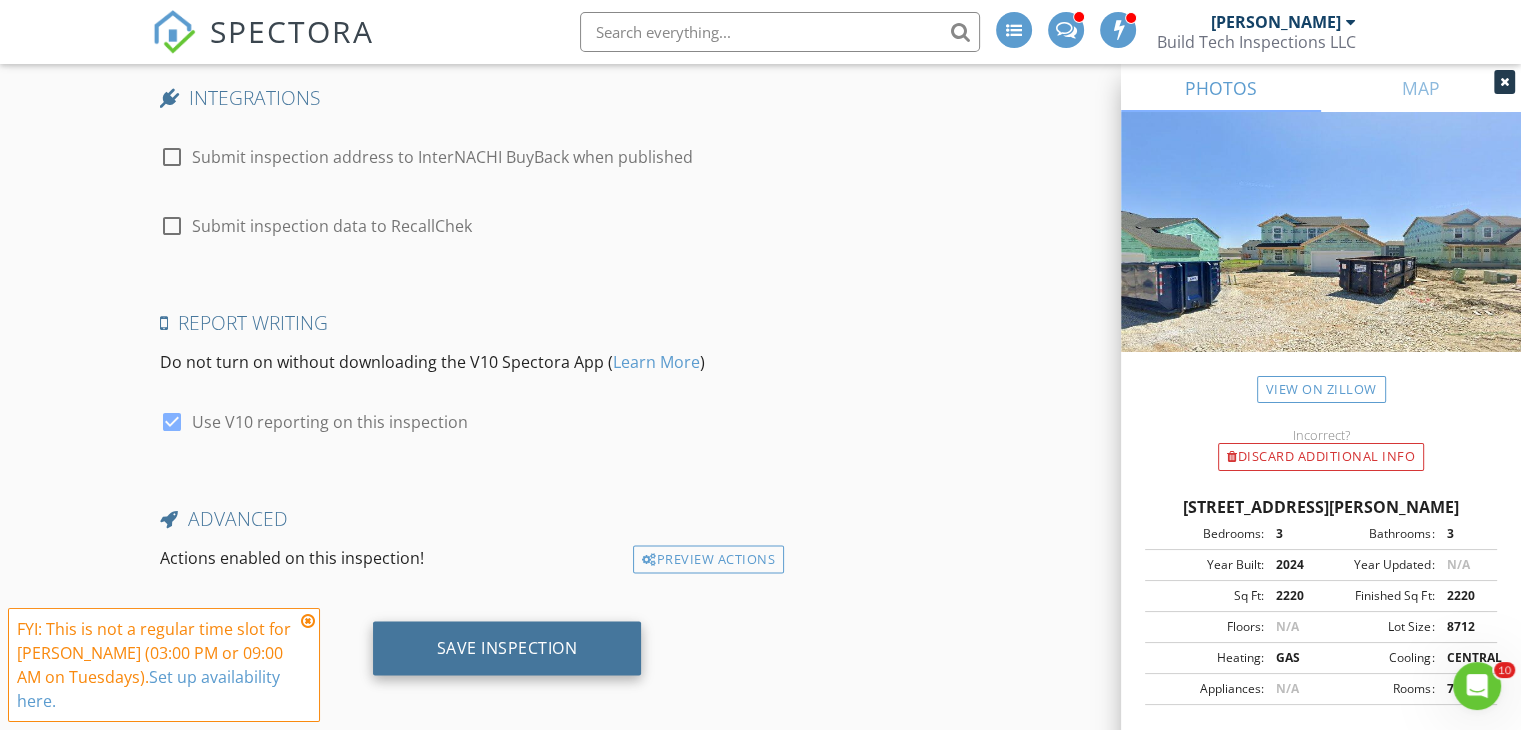 click on "Save Inspection" at bounding box center (507, 648) 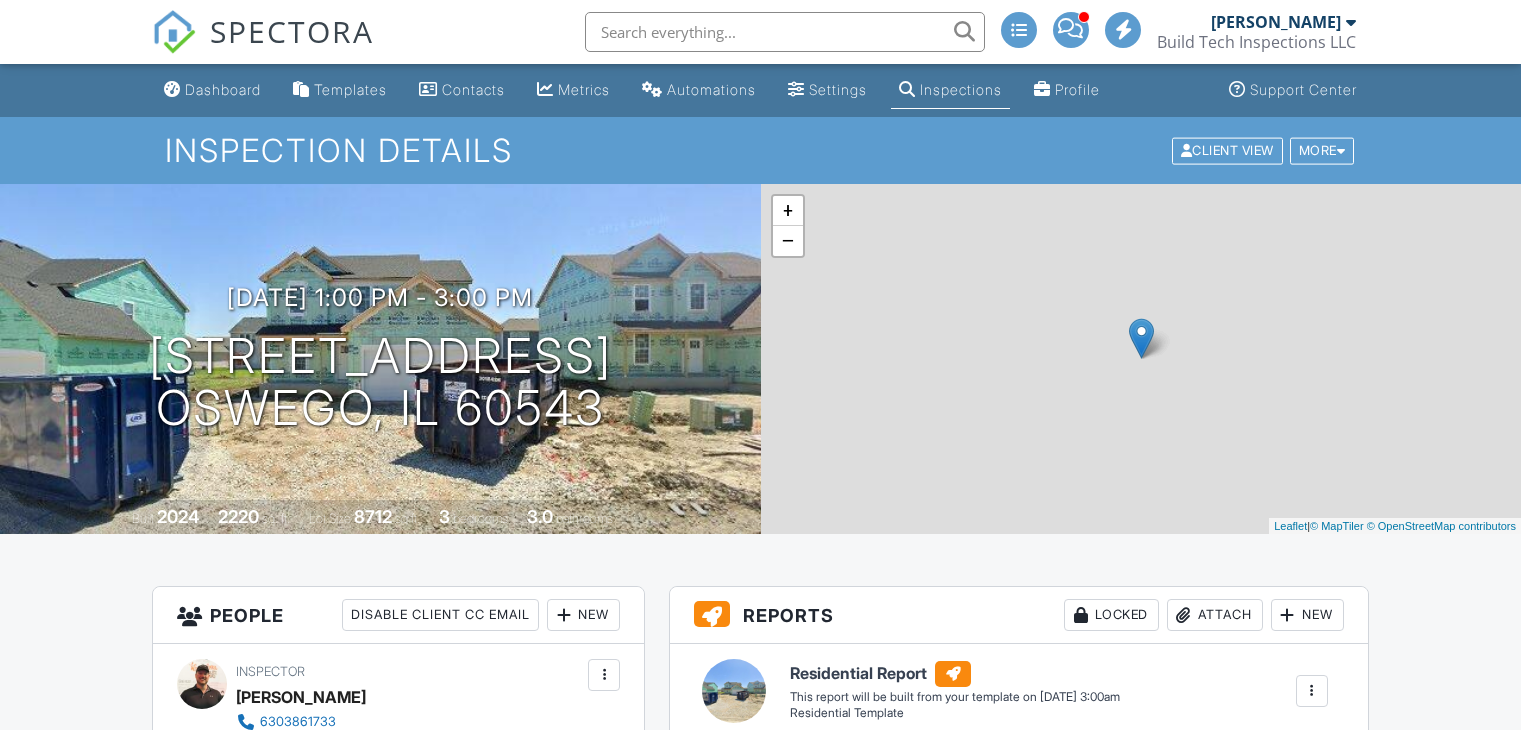 scroll, scrollTop: 0, scrollLeft: 0, axis: both 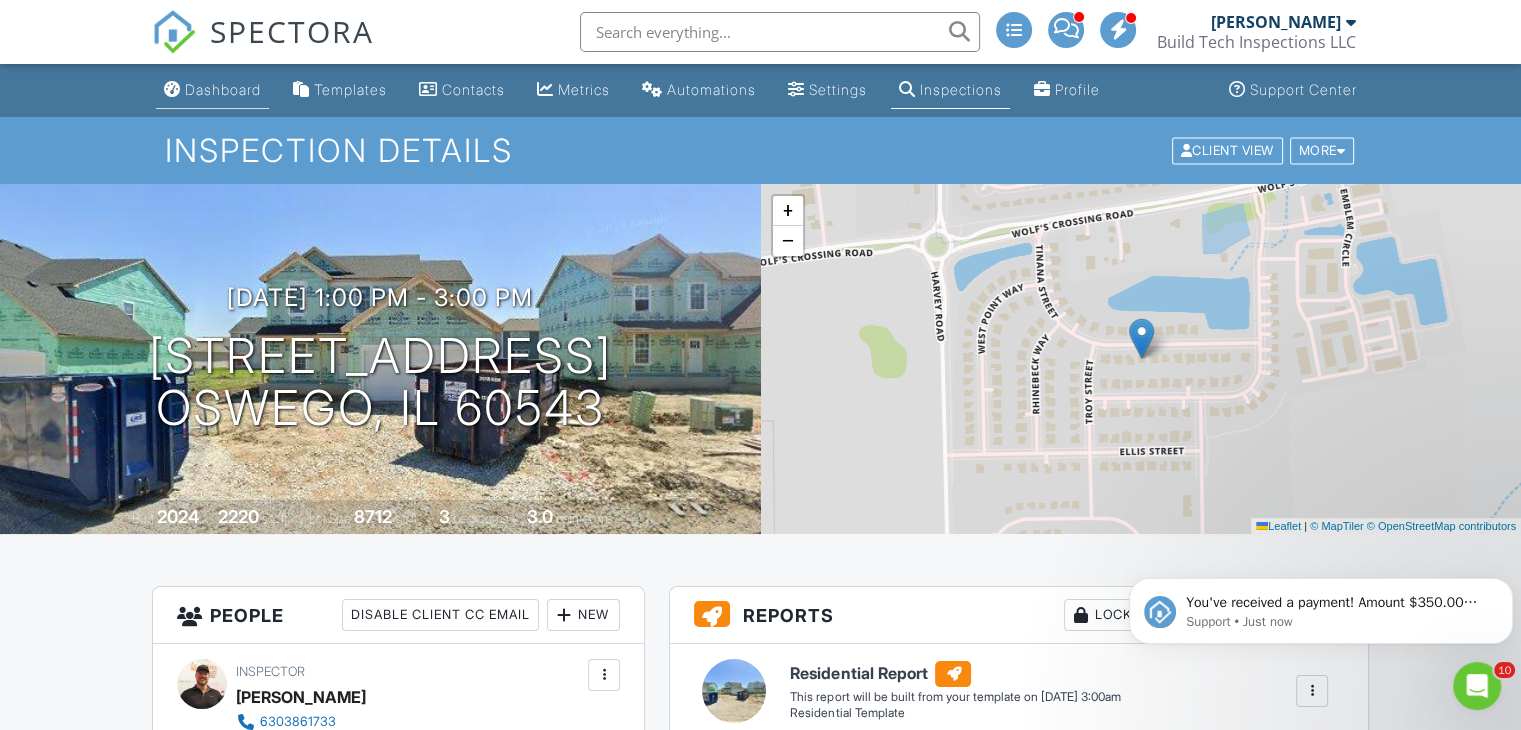 click on "Dashboard" at bounding box center (223, 89) 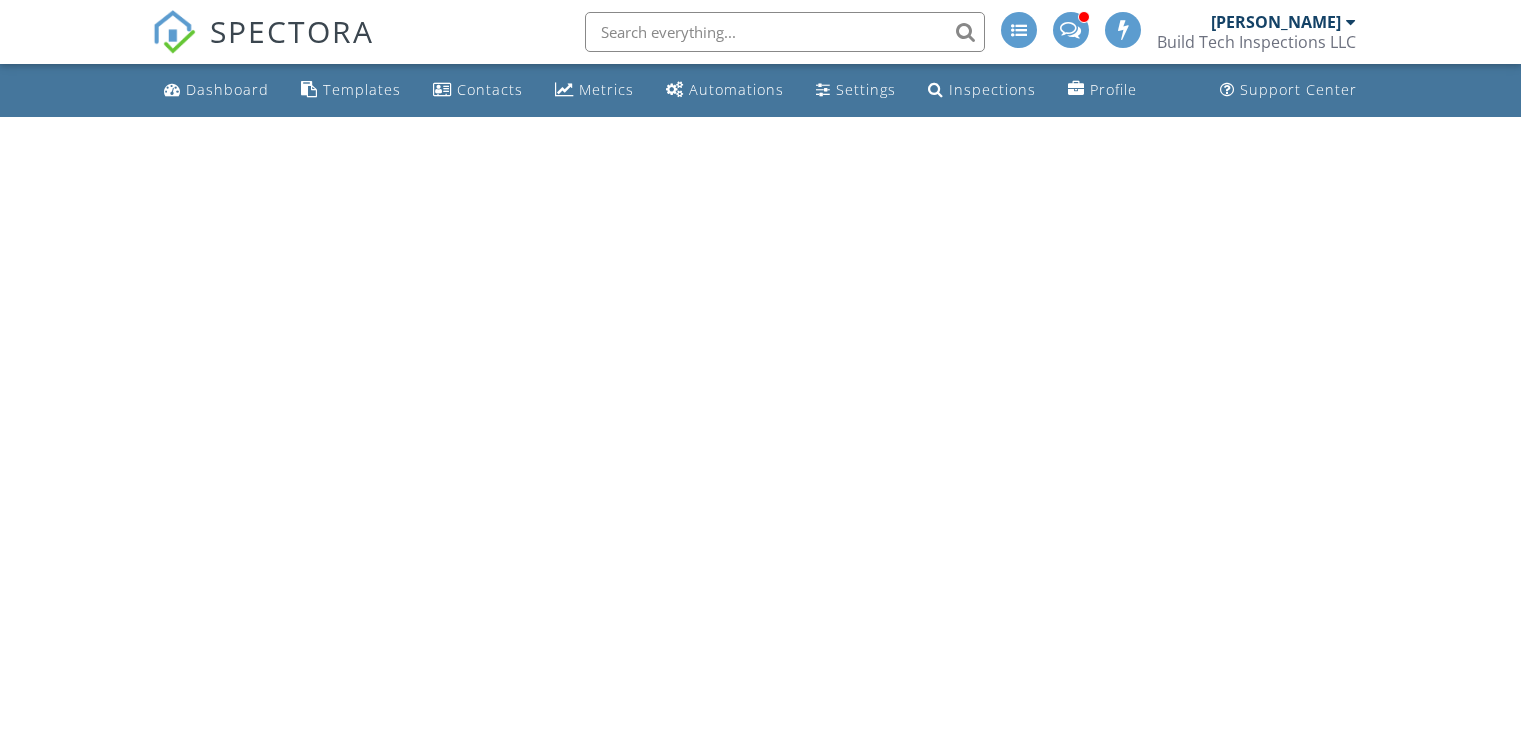 scroll, scrollTop: 0, scrollLeft: 0, axis: both 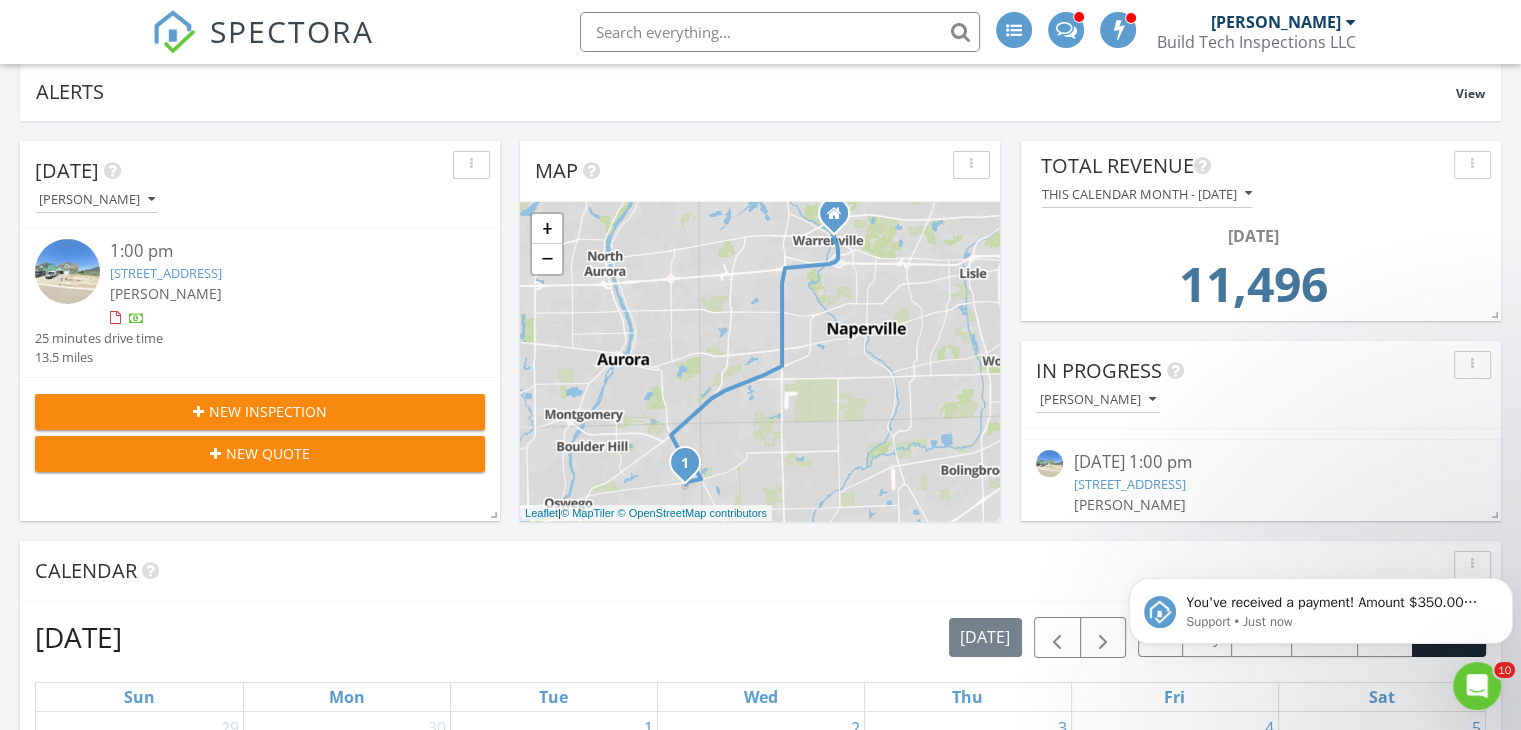 click on "[STREET_ADDRESS]" at bounding box center (1129, 484) 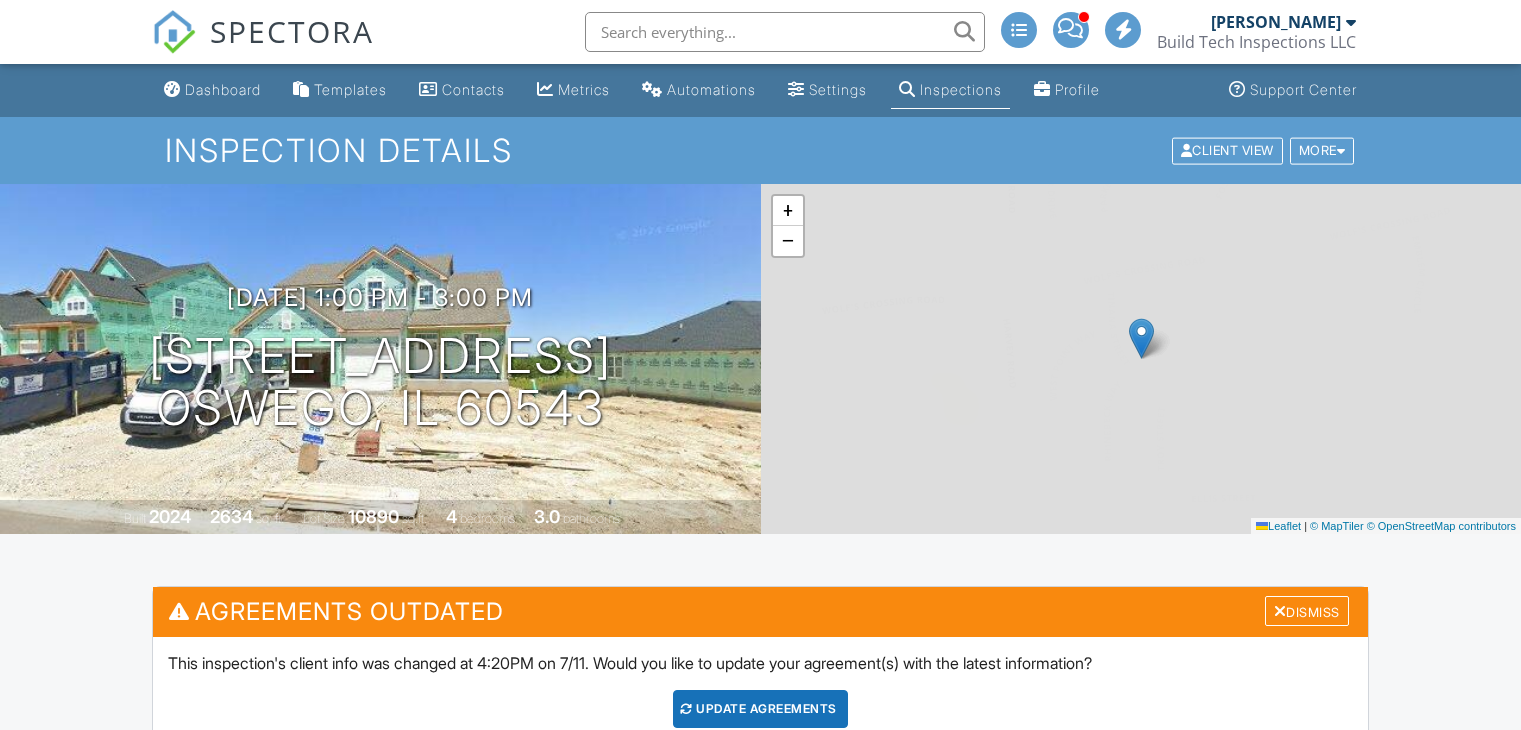 scroll, scrollTop: 0, scrollLeft: 0, axis: both 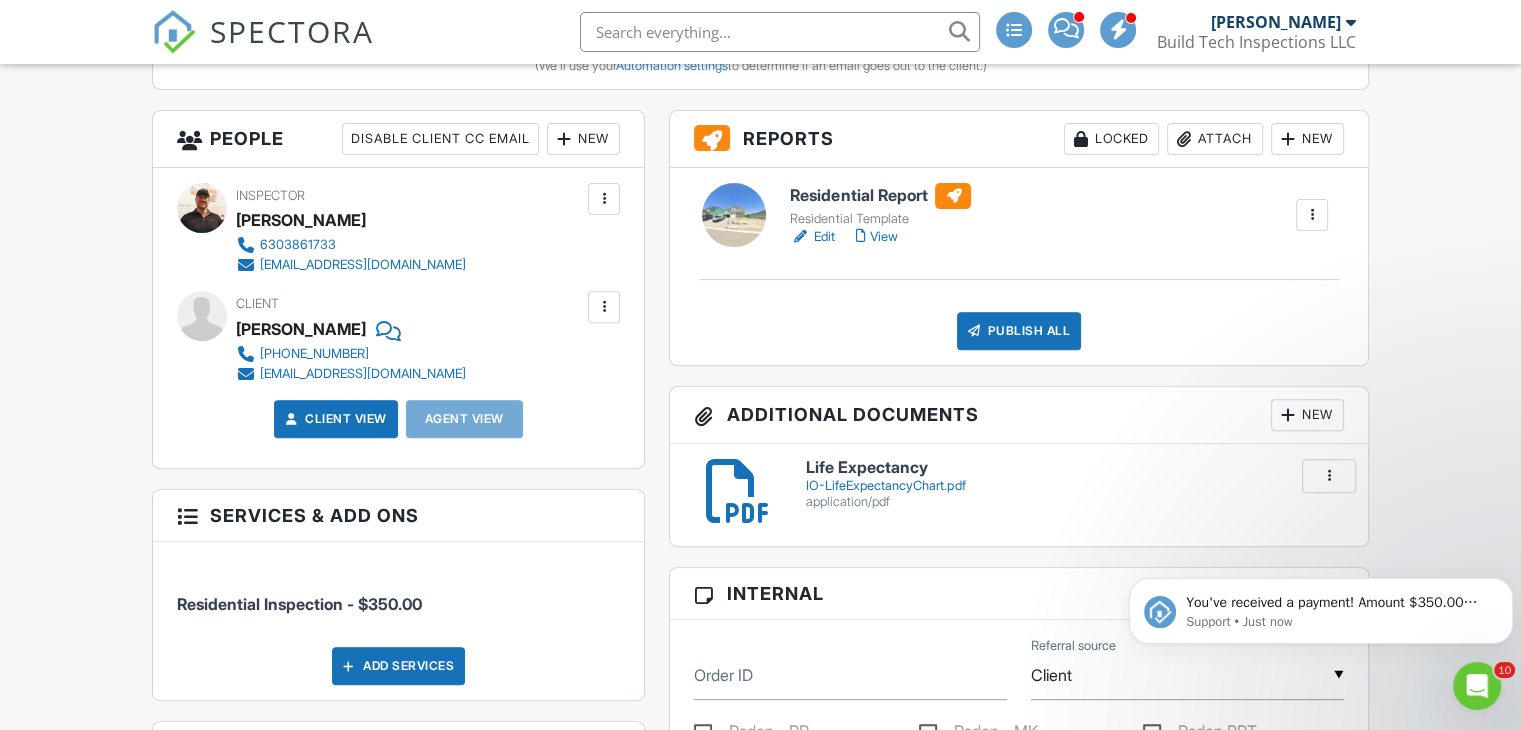 click on "View" at bounding box center (876, 237) 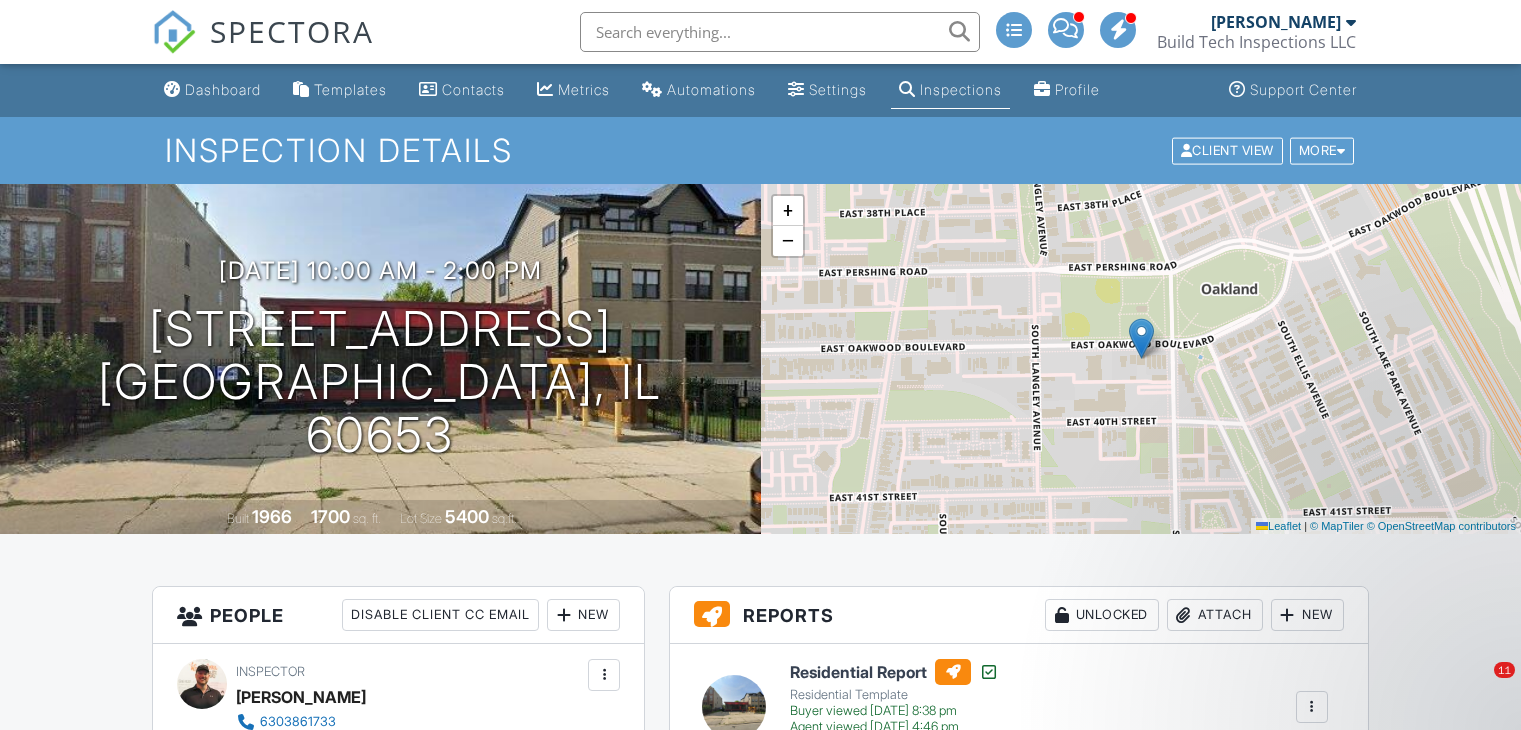 scroll, scrollTop: 844, scrollLeft: 0, axis: vertical 